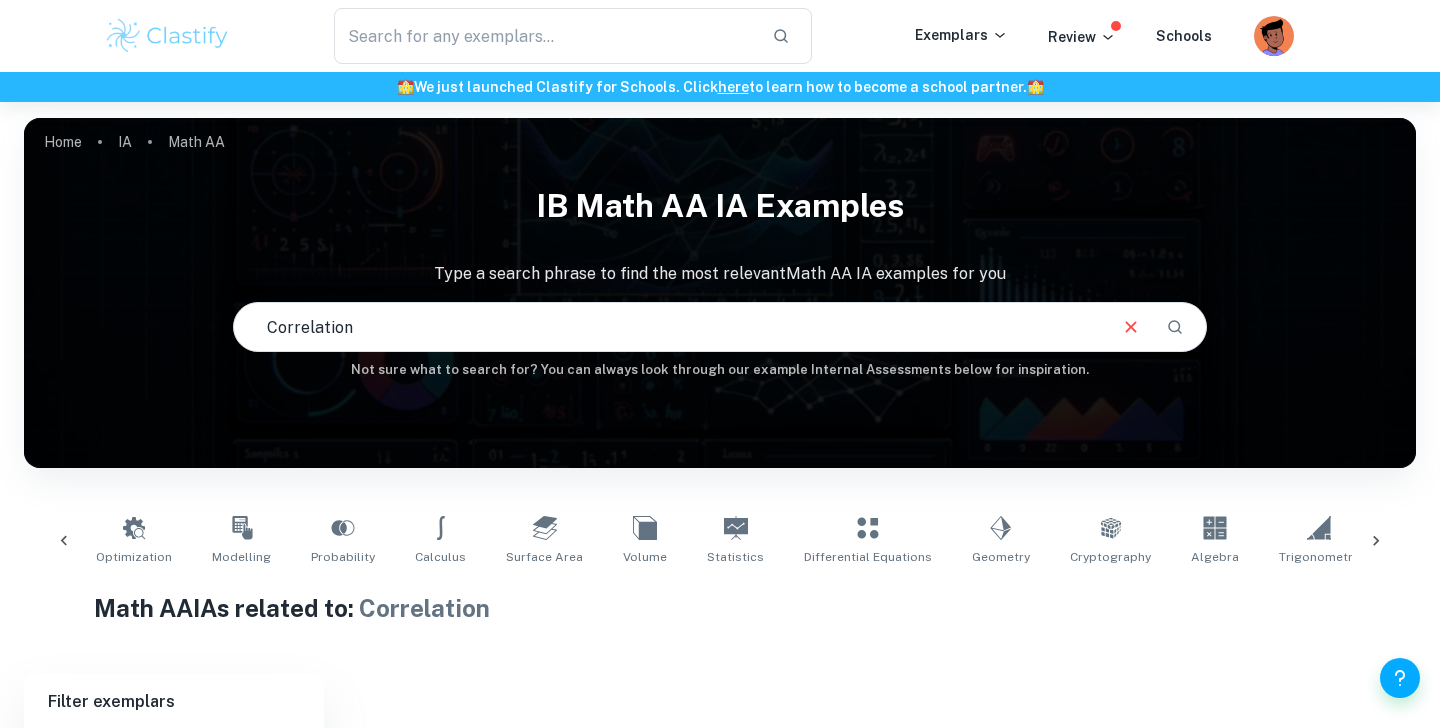 scroll, scrollTop: 0, scrollLeft: 0, axis: both 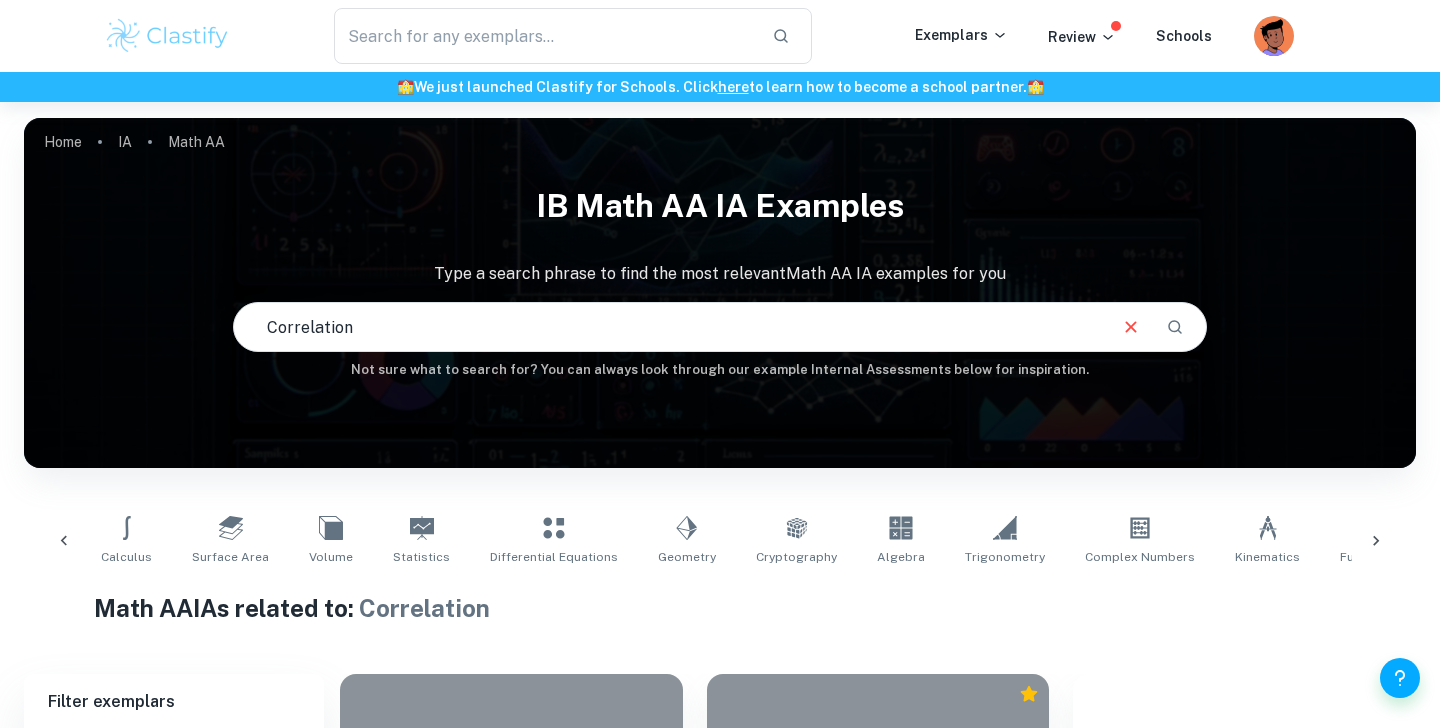 click on "Correlation" at bounding box center [669, 327] 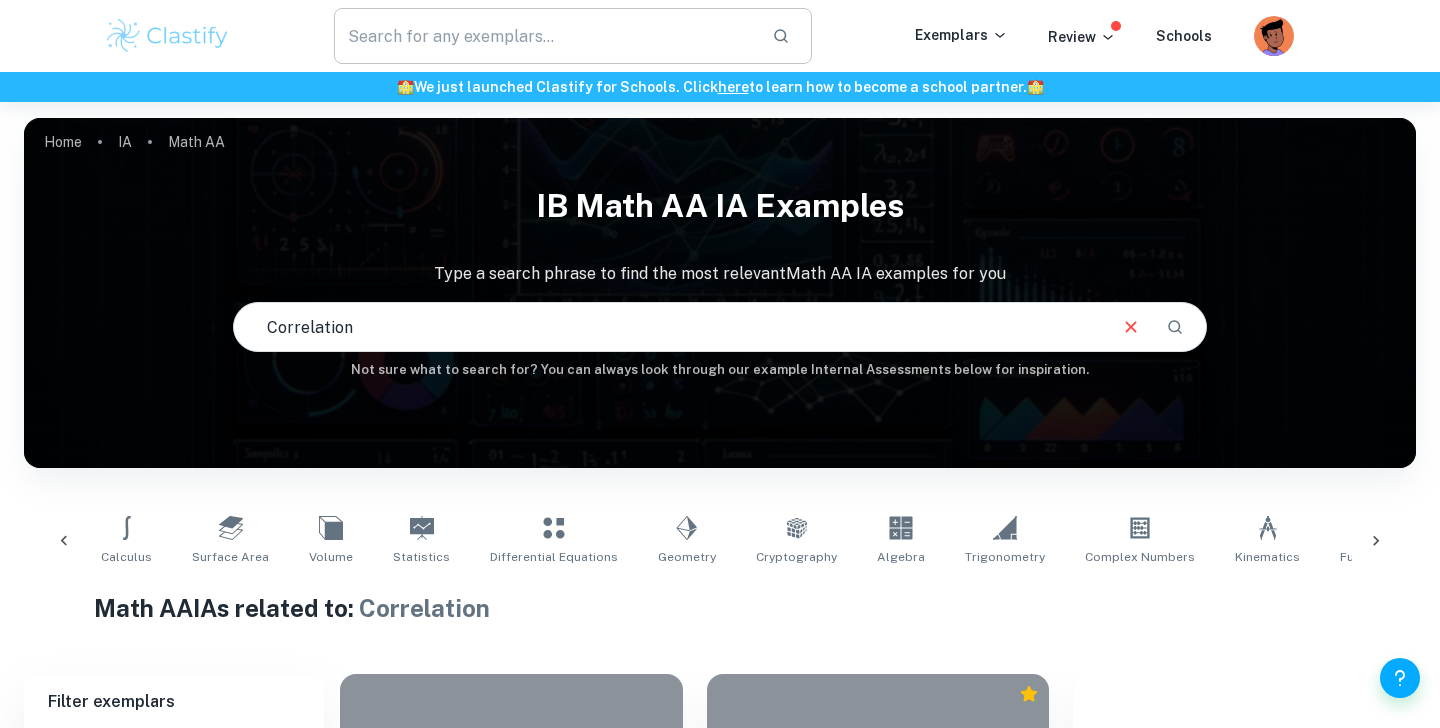 click at bounding box center (545, 36) 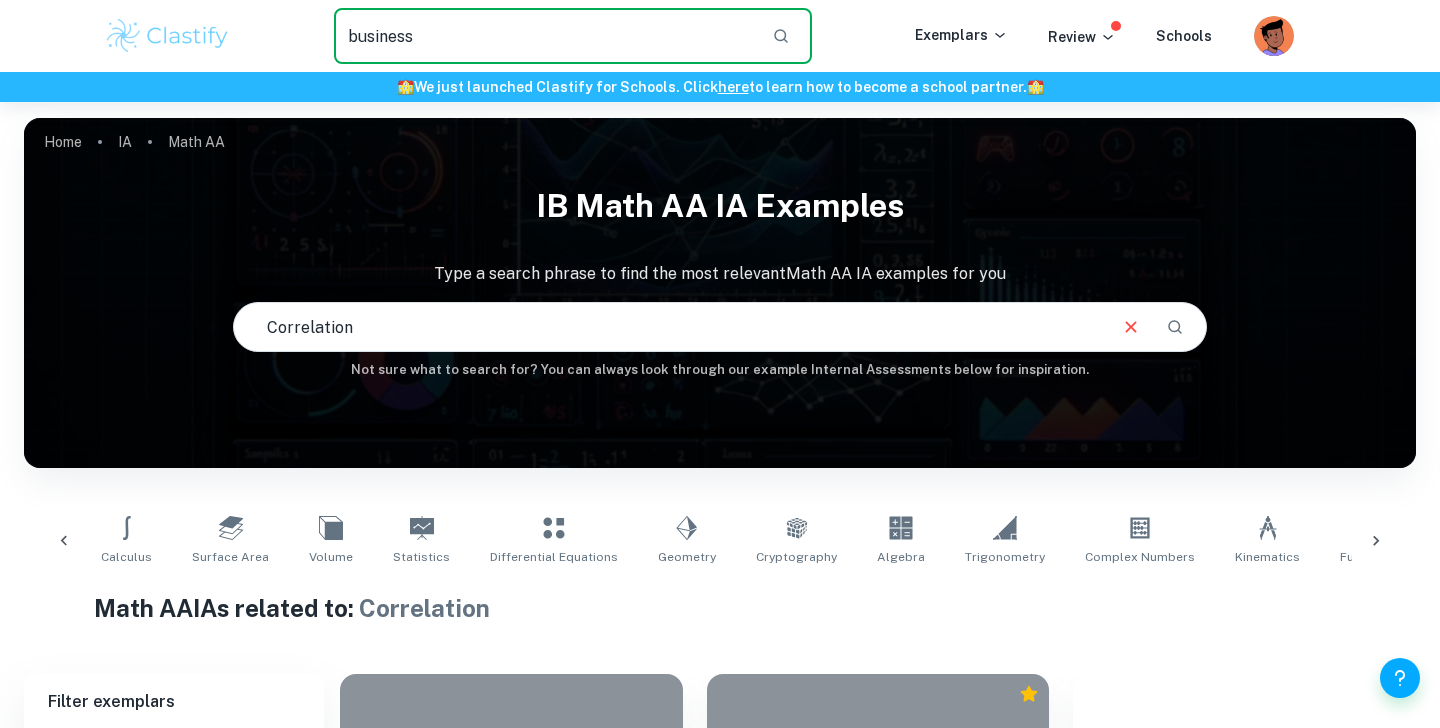 type on "business" 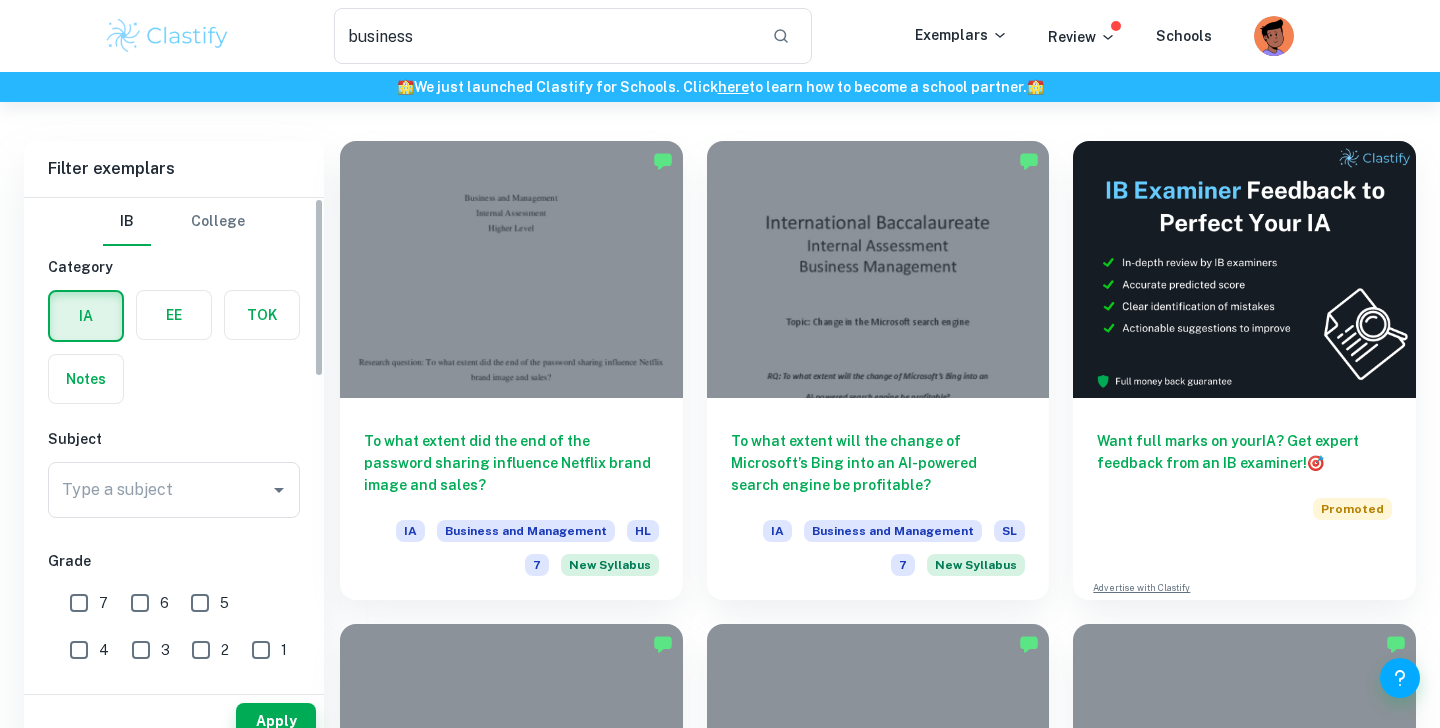 scroll, scrollTop: 191, scrollLeft: 0, axis: vertical 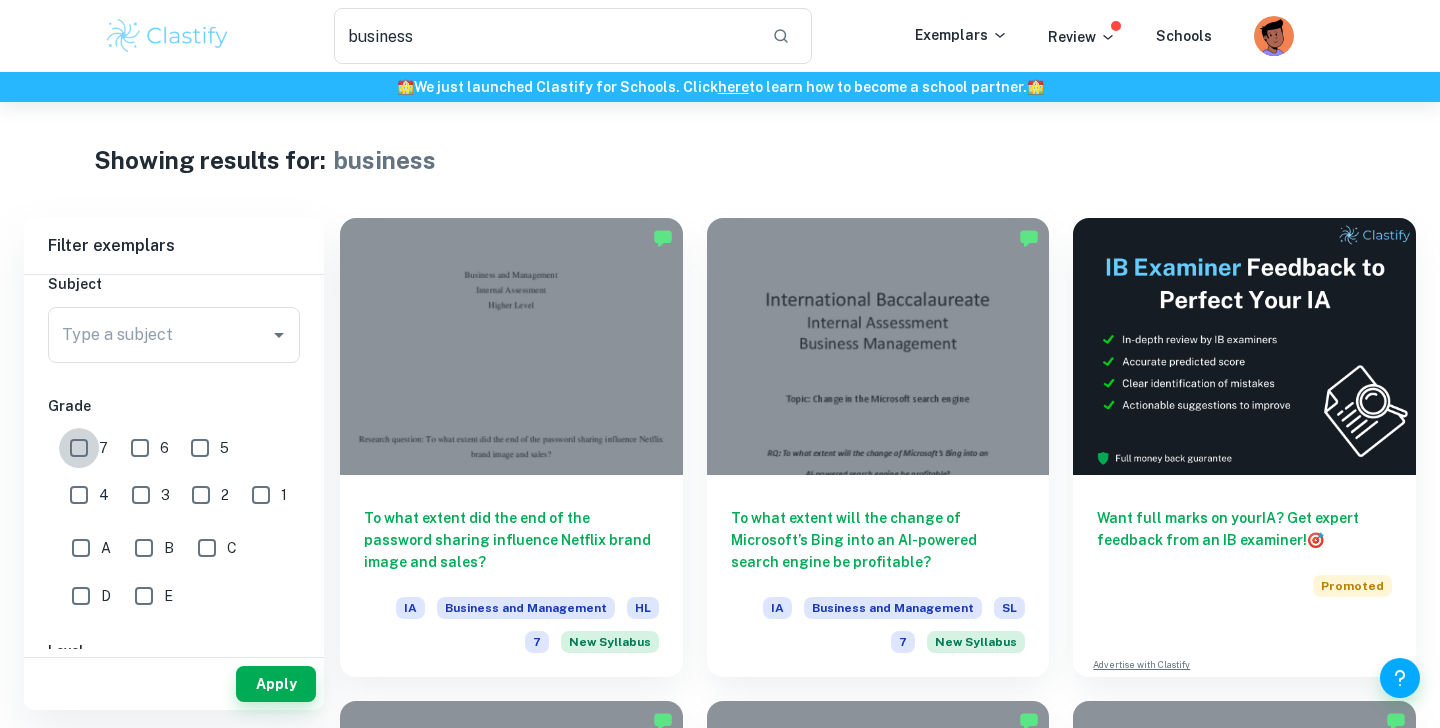 click on "7" at bounding box center (79, 448) 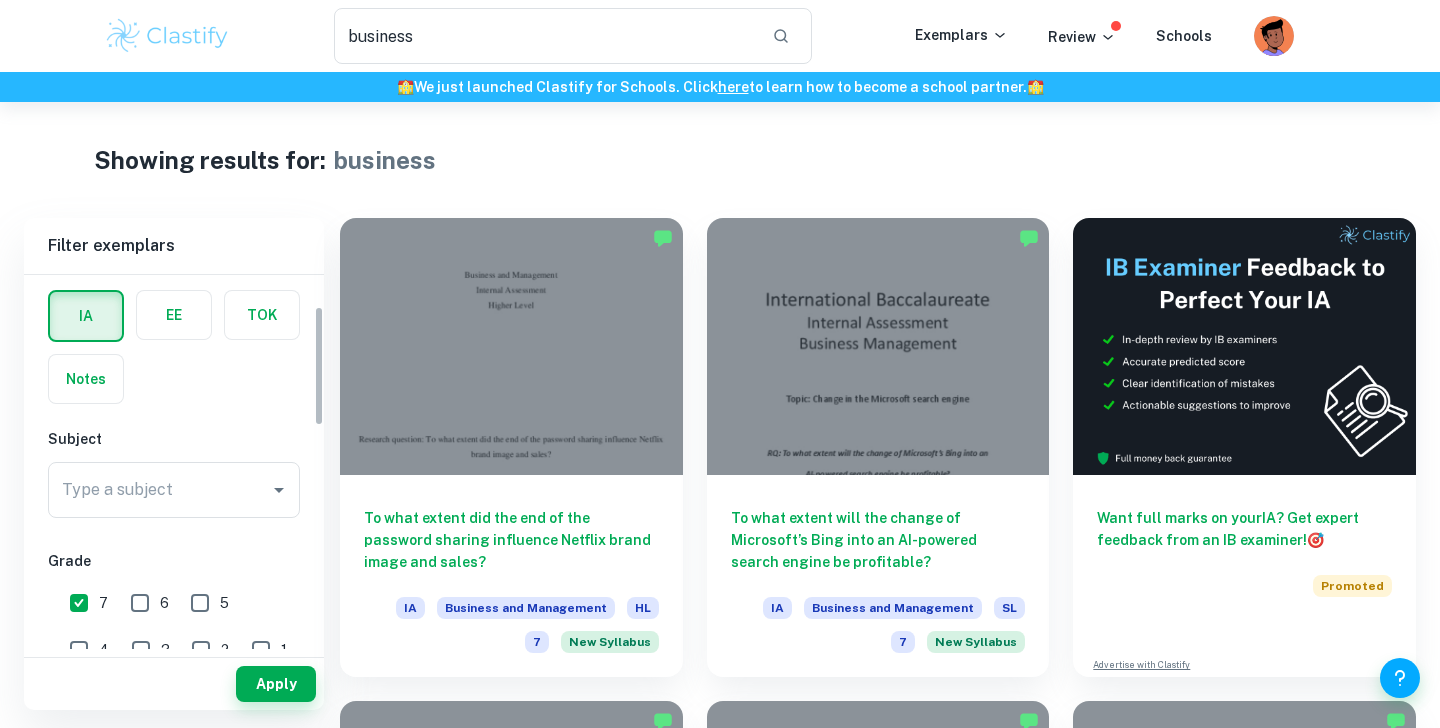 scroll, scrollTop: 39, scrollLeft: 0, axis: vertical 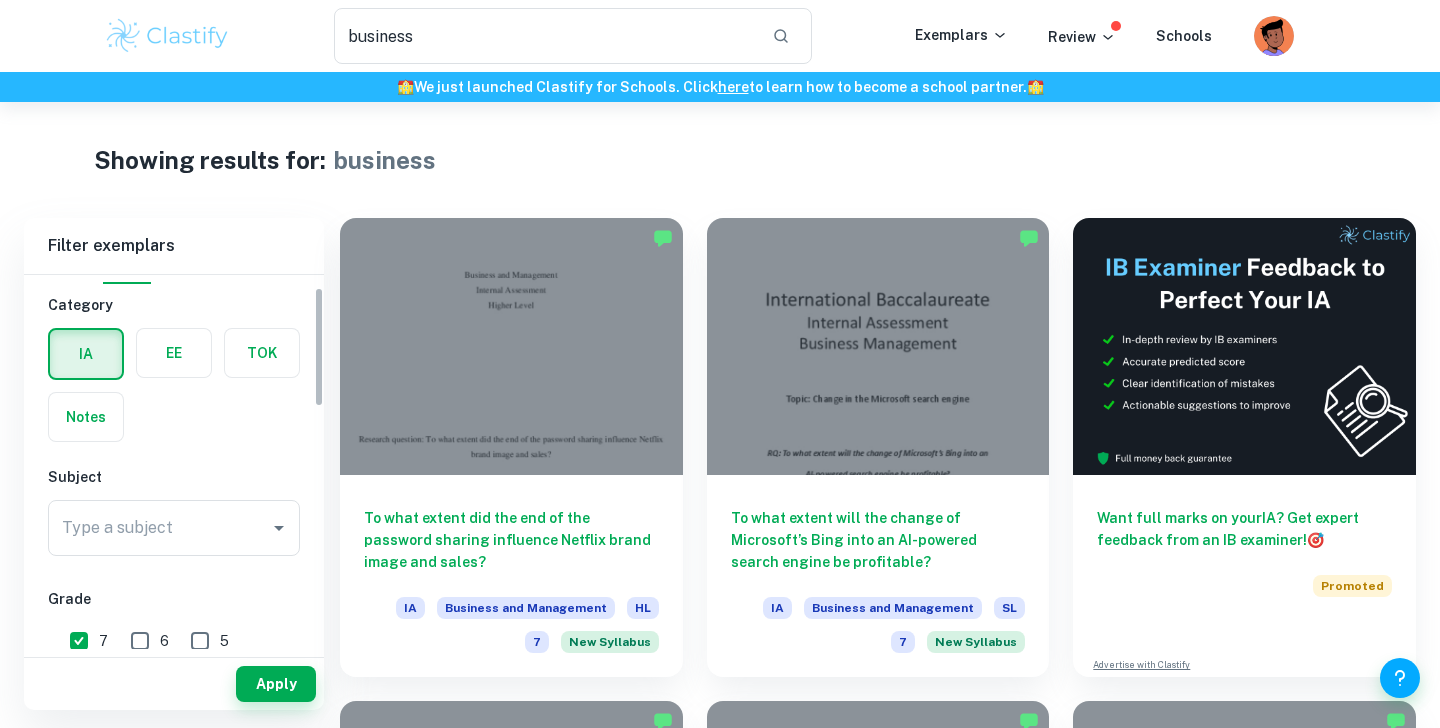 click on "Type a subject Type a subject" at bounding box center [174, 528] 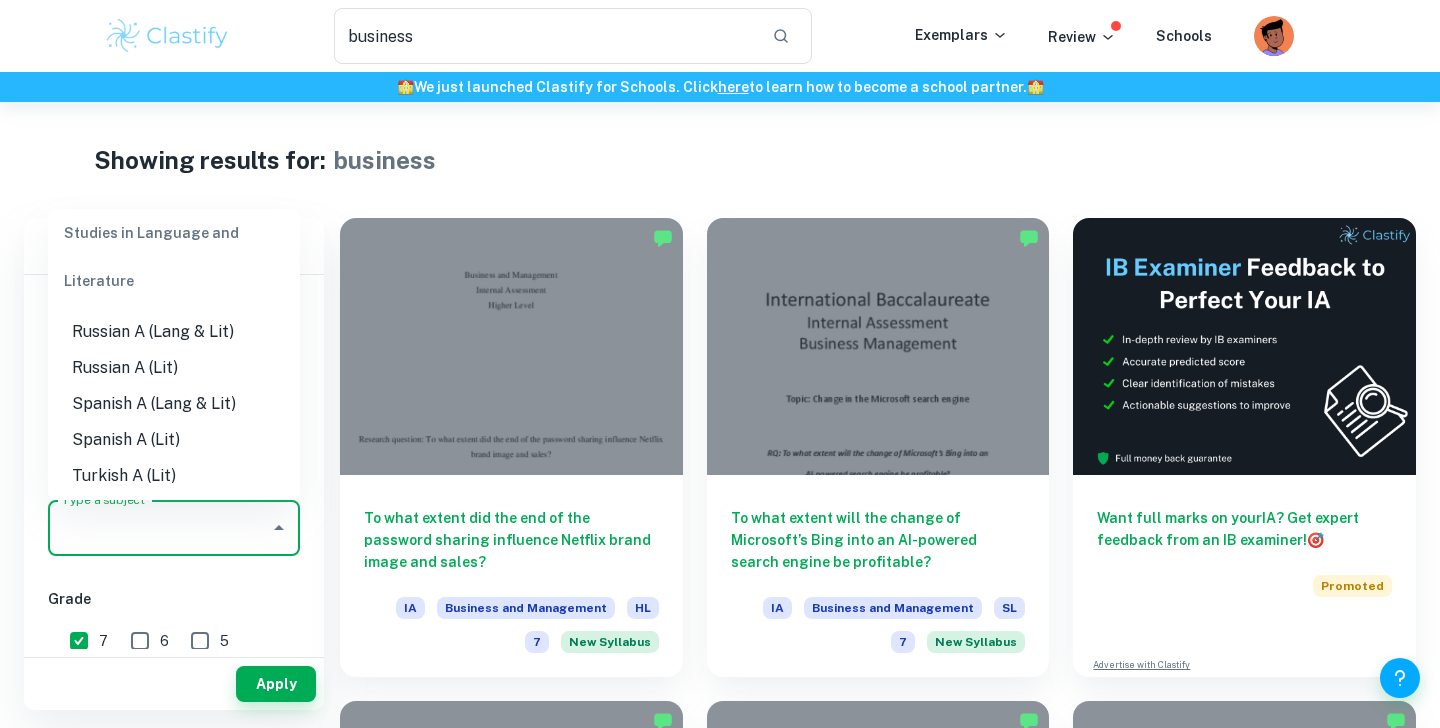 scroll, scrollTop: 0, scrollLeft: 0, axis: both 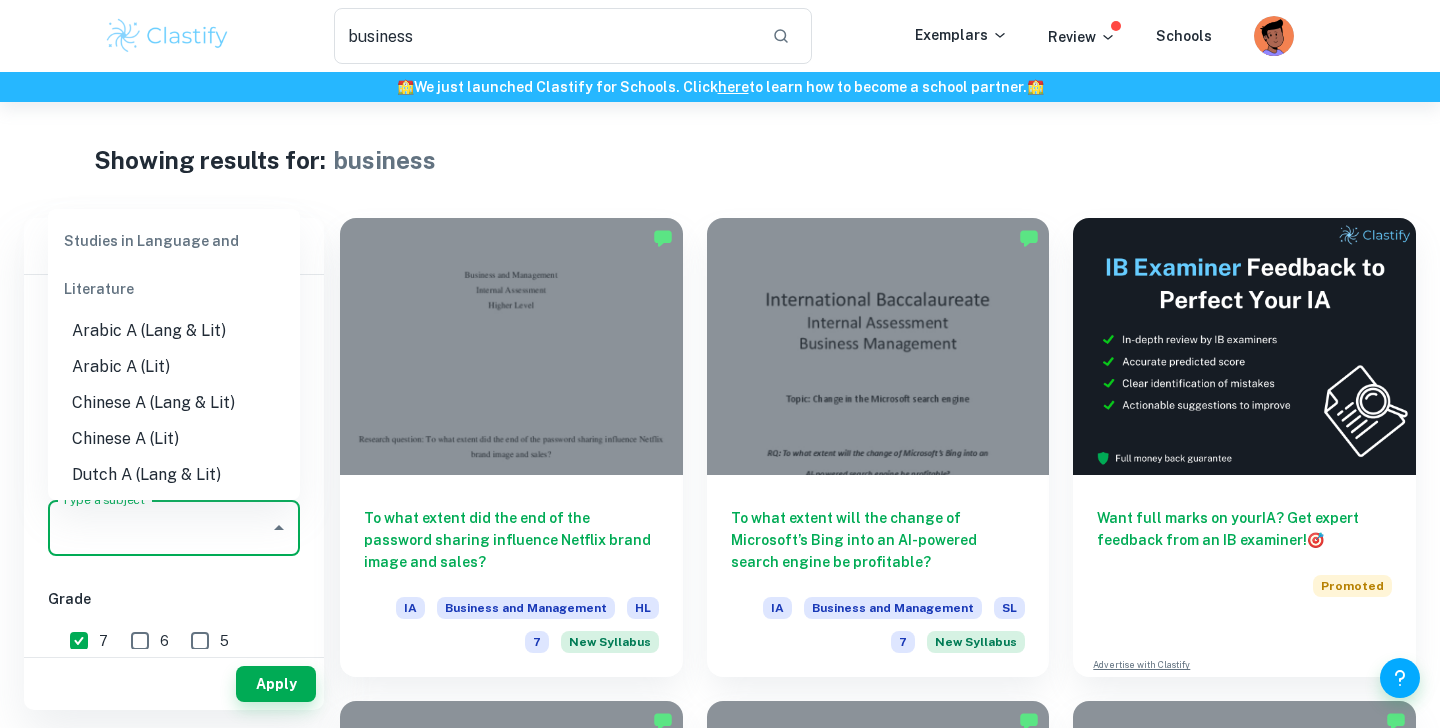 click on "Studies in Language and Literature" at bounding box center (174, 265) 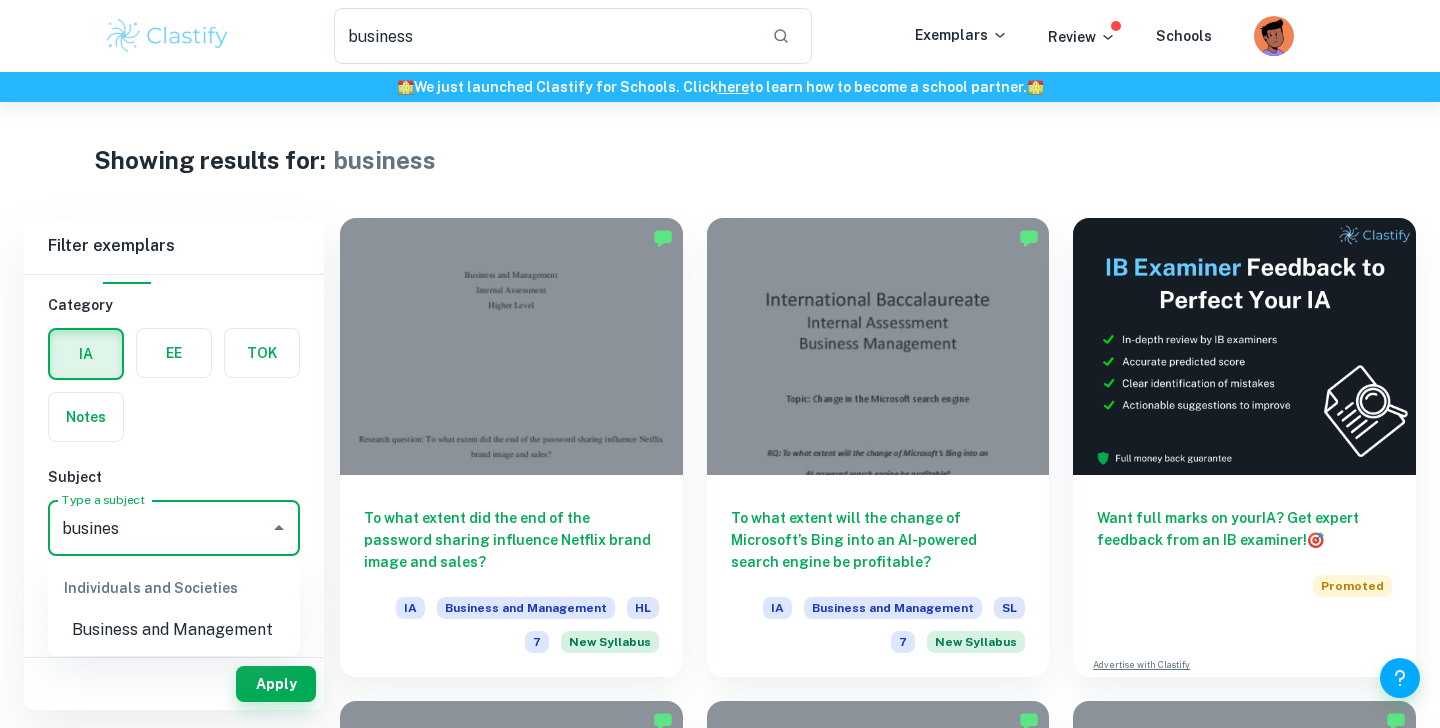 click on "Business and Management" at bounding box center (174, 630) 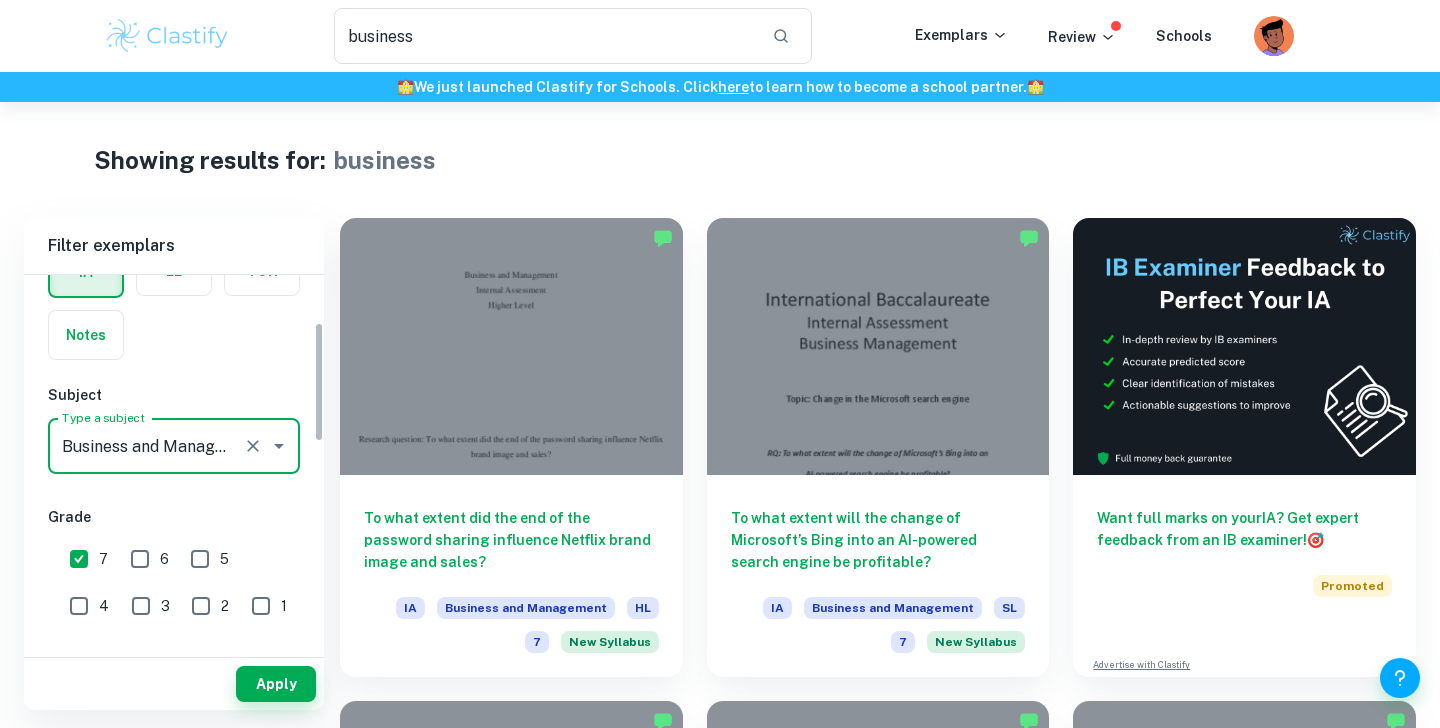 scroll, scrollTop: 173, scrollLeft: 0, axis: vertical 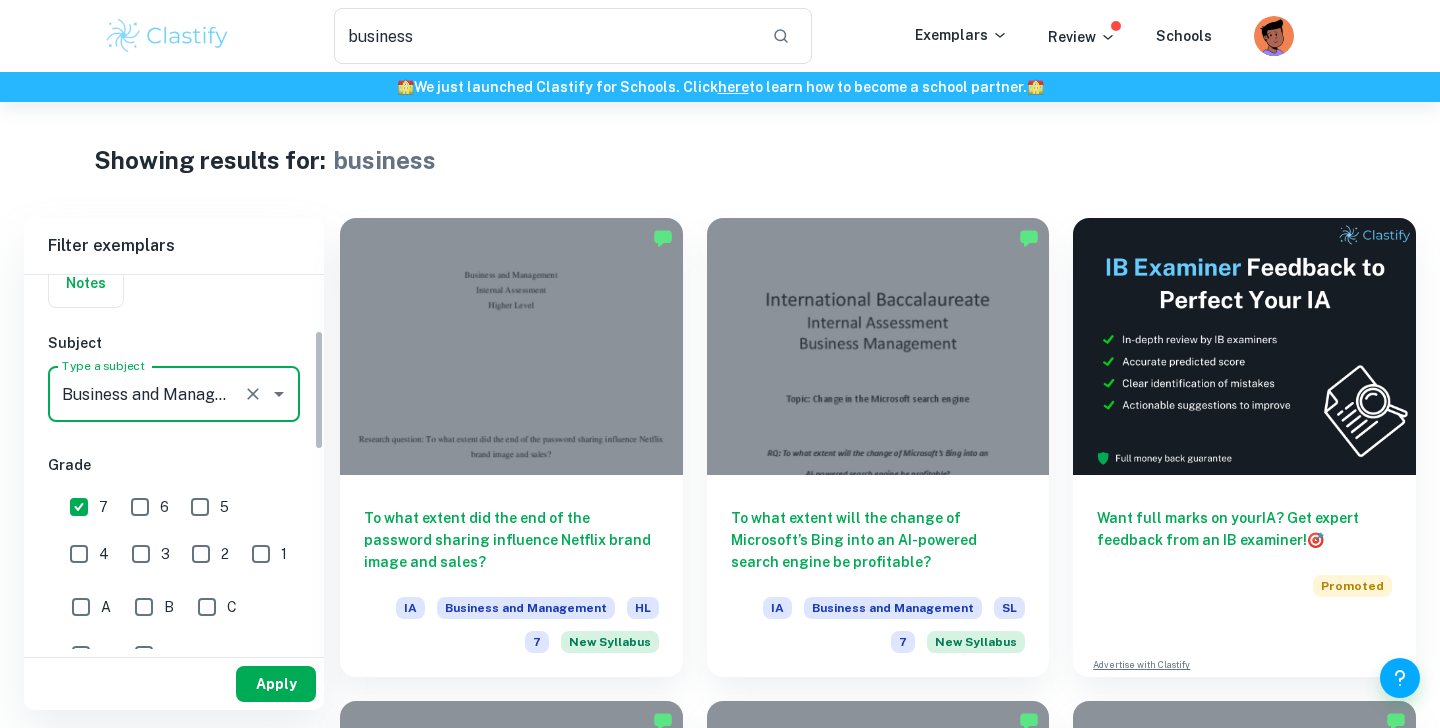 type on "Business and Management" 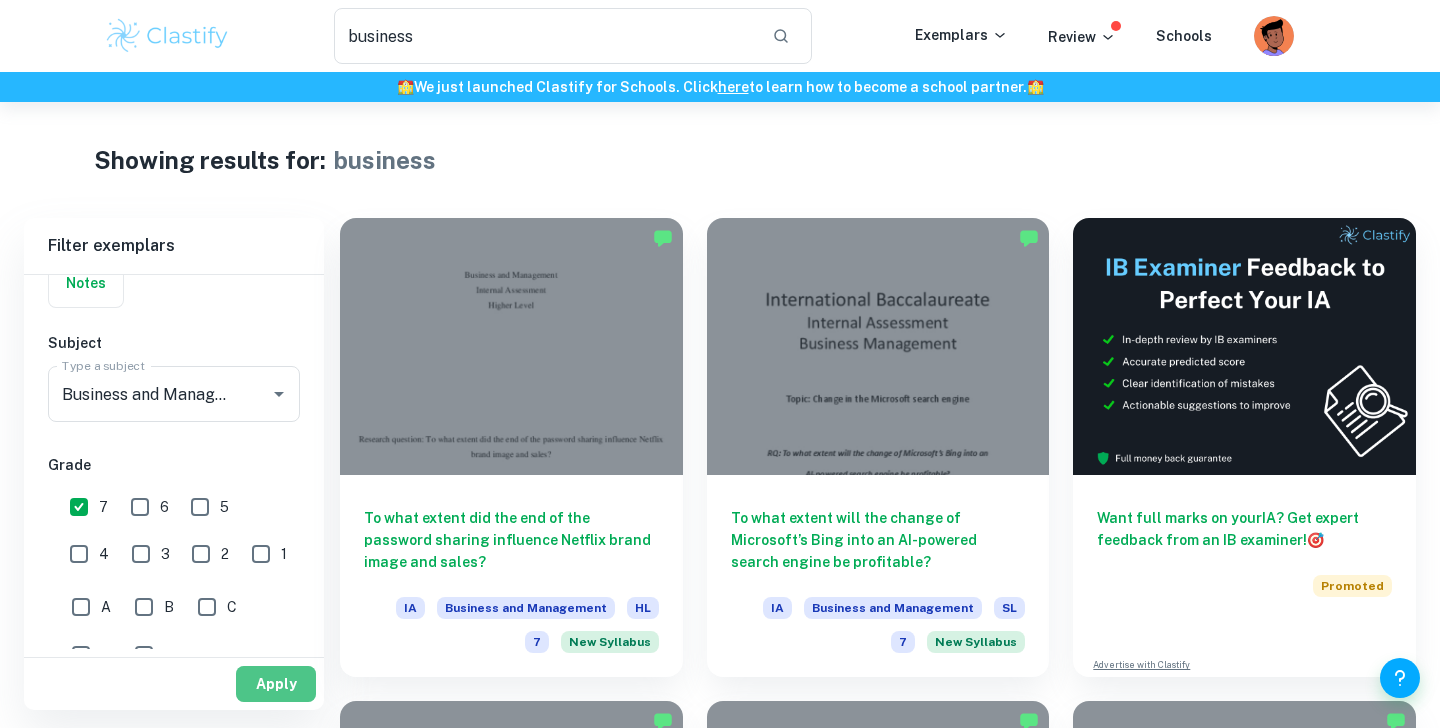 click on "Apply" at bounding box center (276, 684) 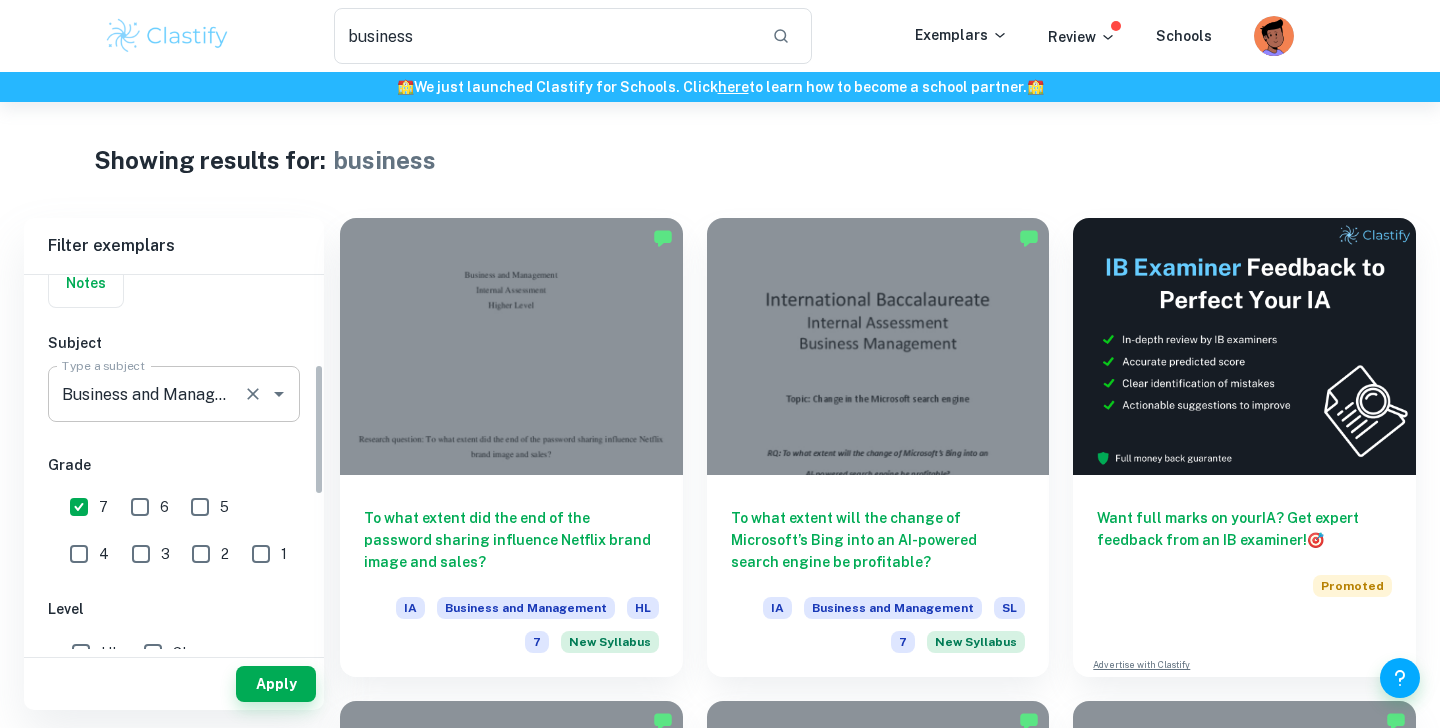 scroll, scrollTop: 293, scrollLeft: 0, axis: vertical 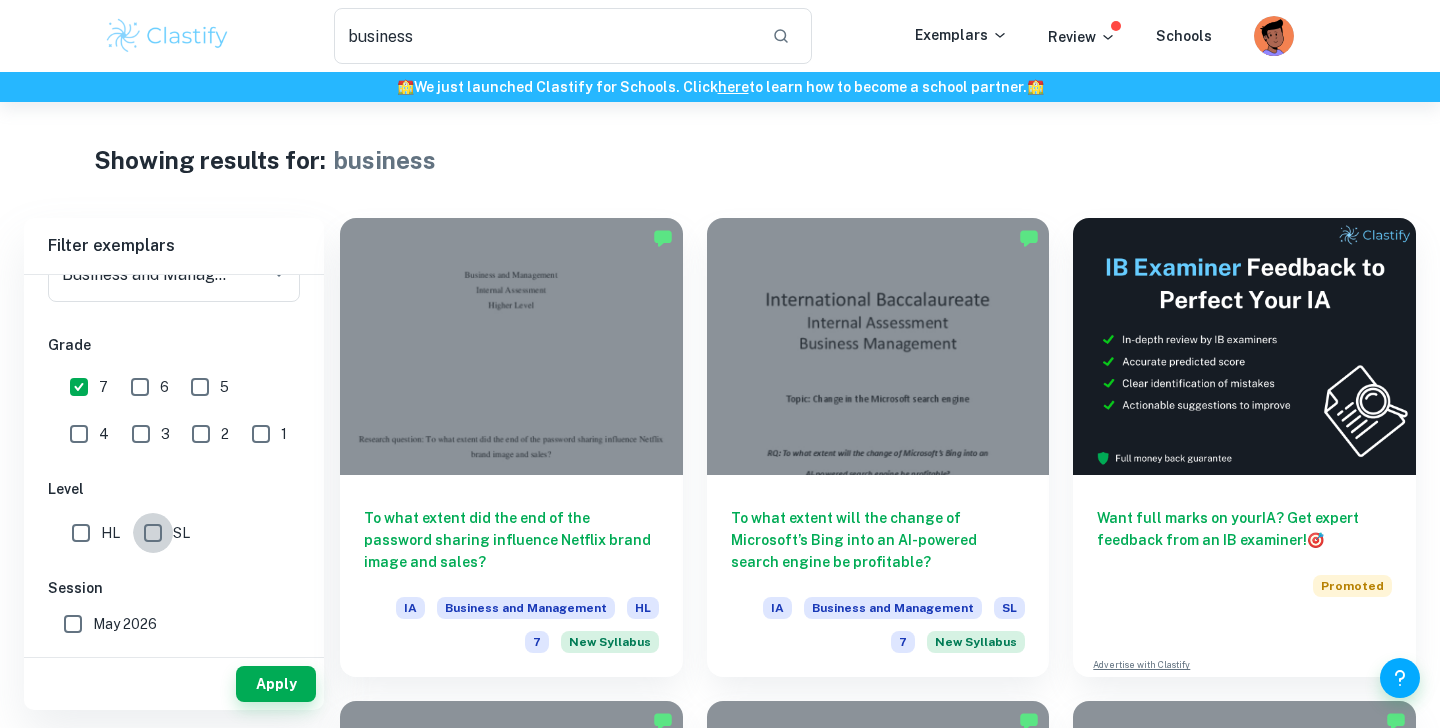 click on "SL" at bounding box center (153, 533) 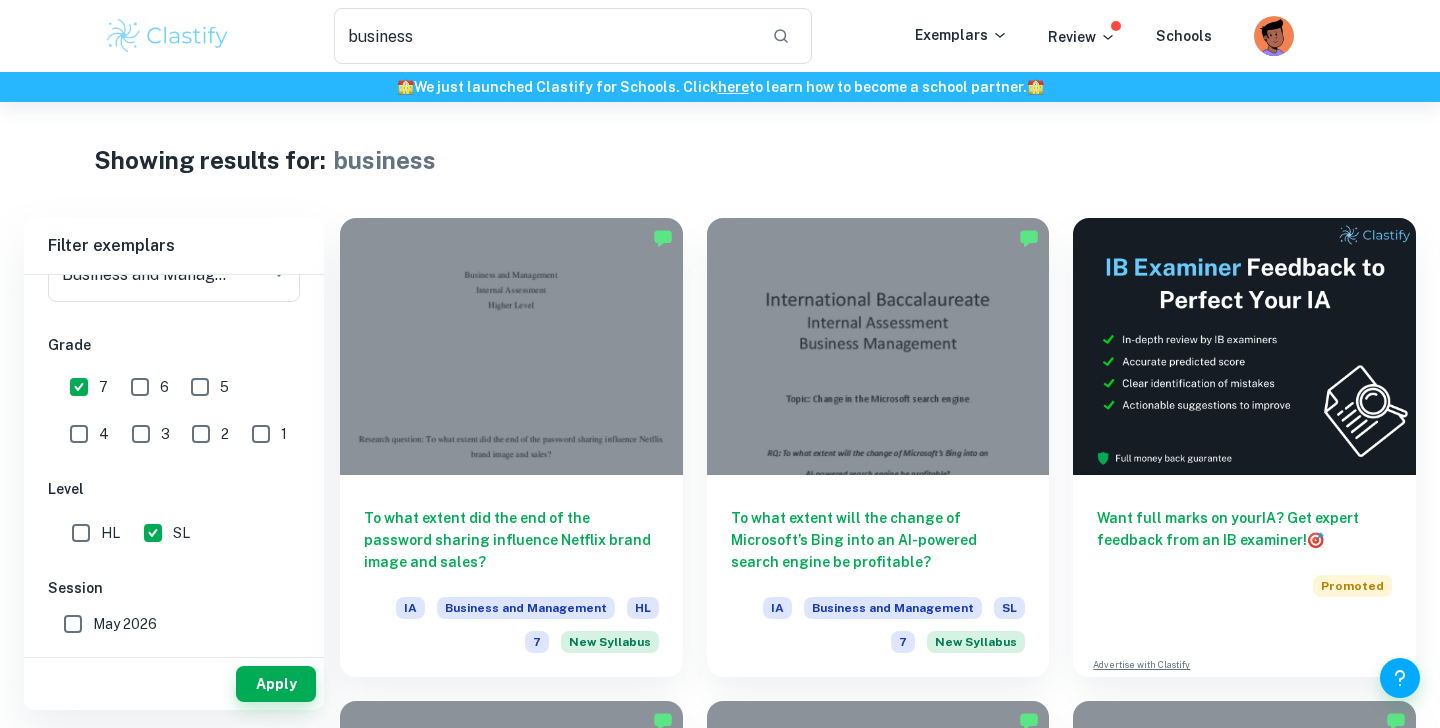 click on "HL" at bounding box center [81, 533] 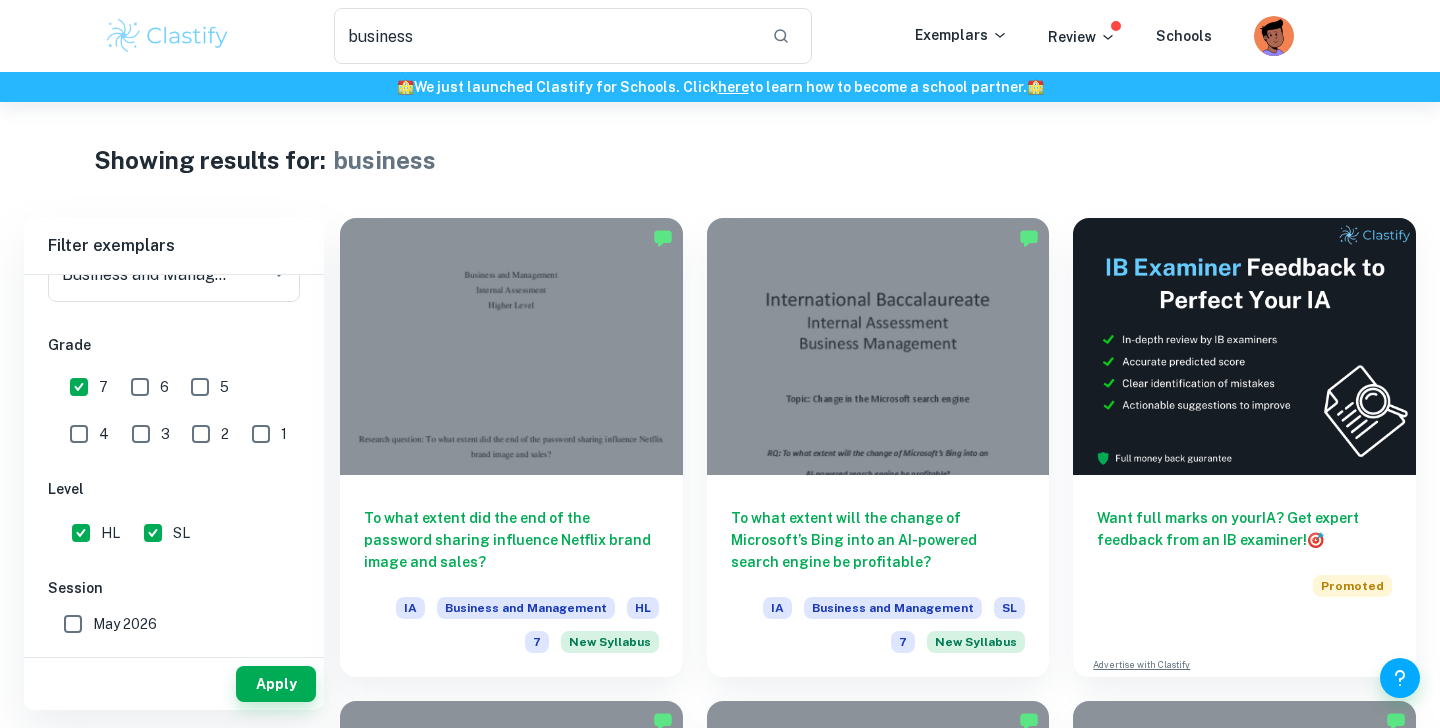click on "SL" at bounding box center [153, 533] 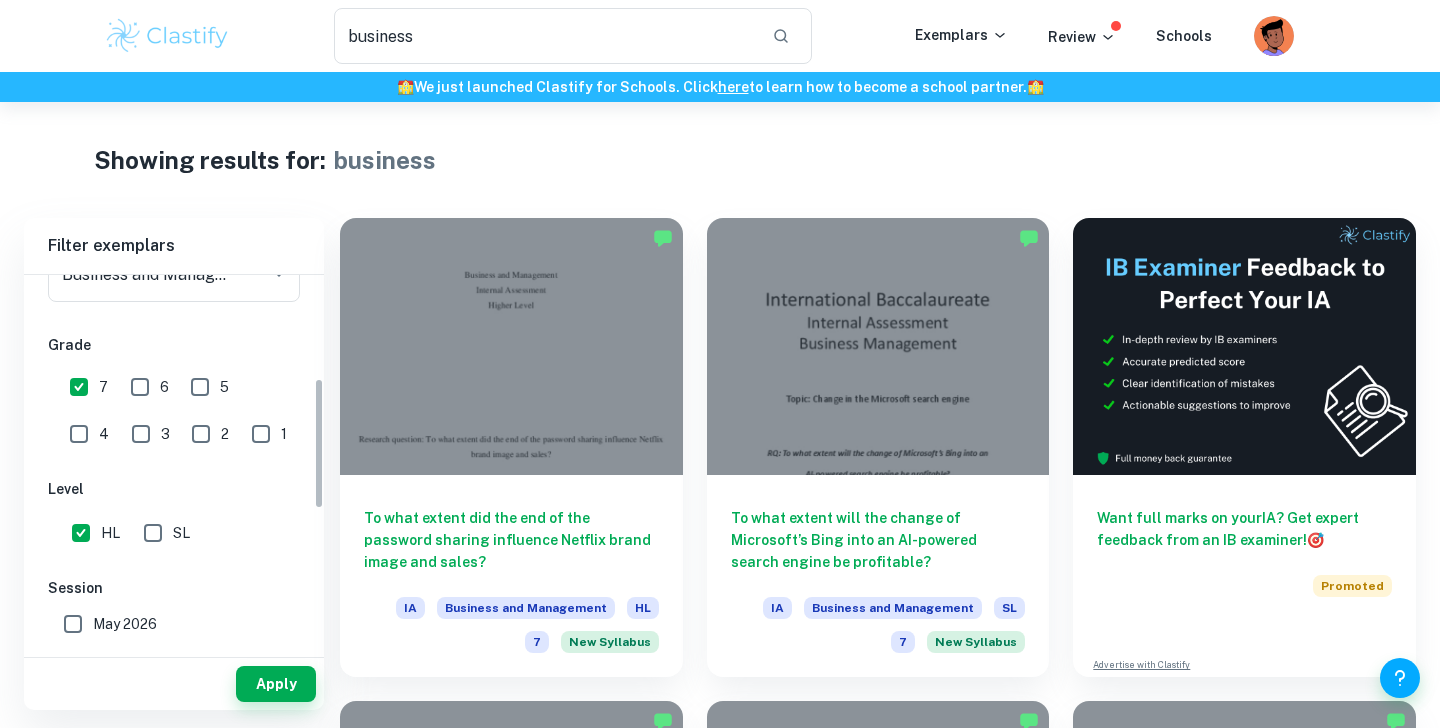 scroll, scrollTop: 412, scrollLeft: 0, axis: vertical 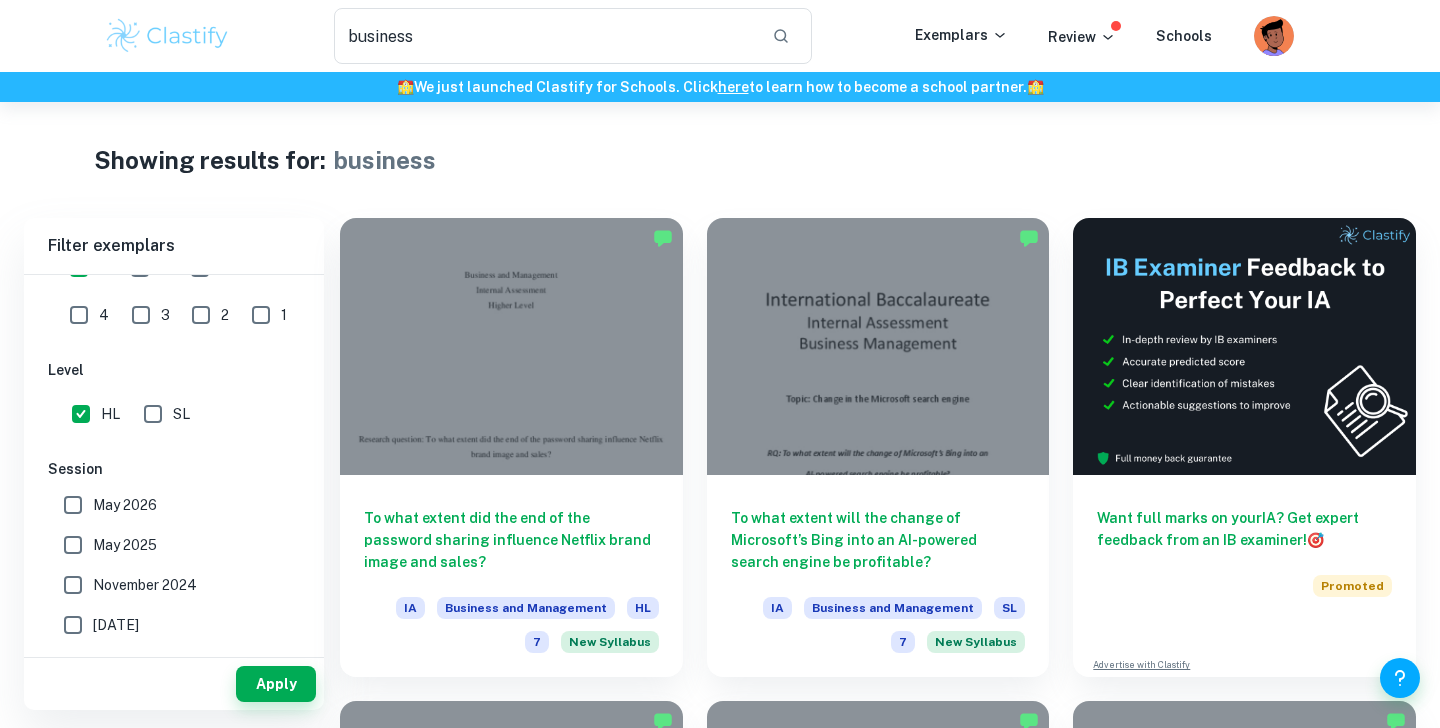 click on "May 2026" at bounding box center (125, 505) 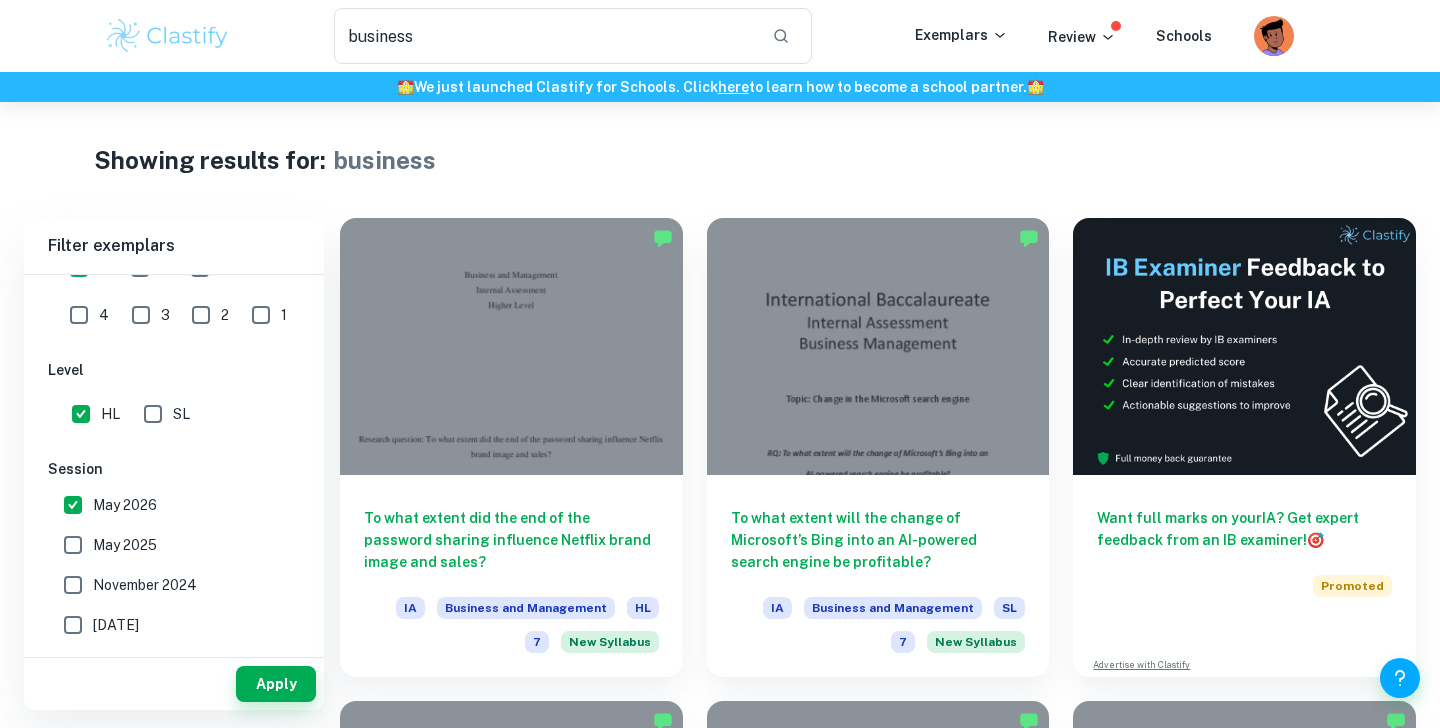click on "May 2025" at bounding box center (125, 545) 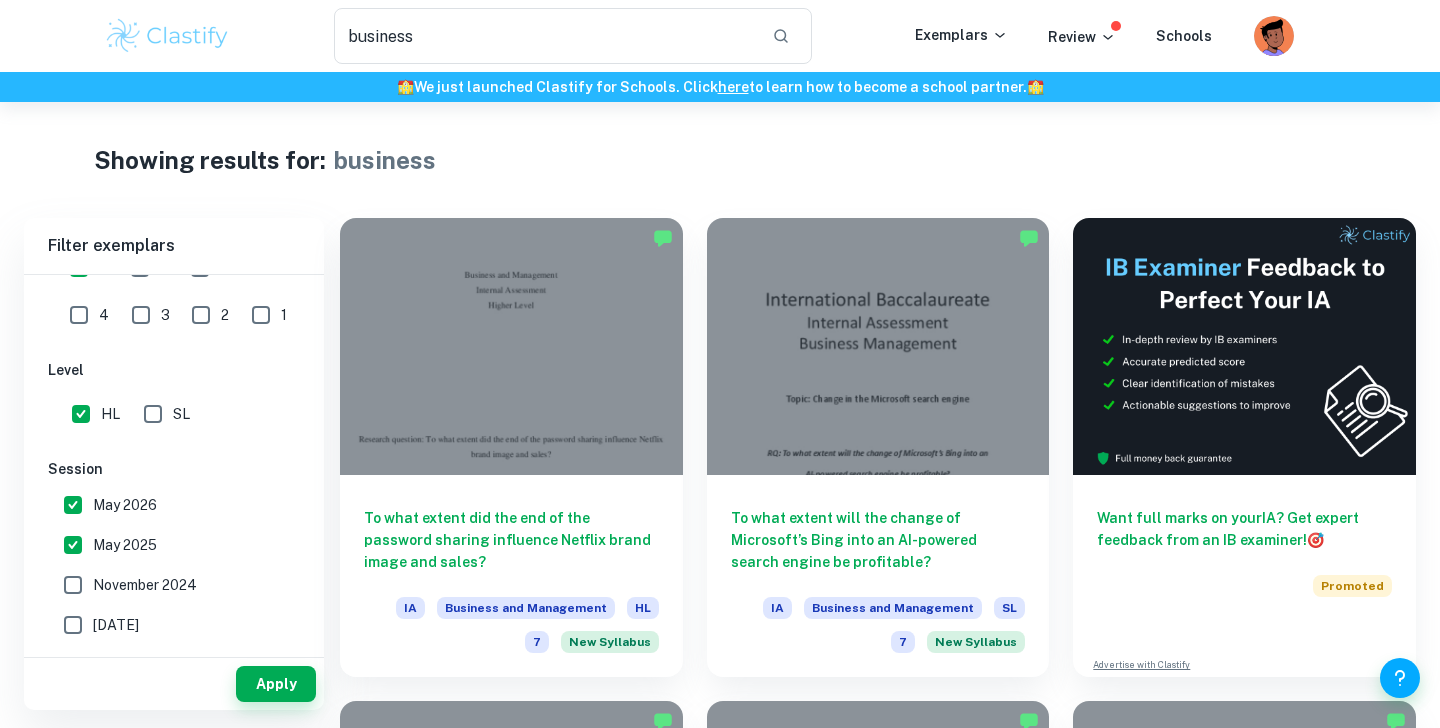 click on "November 2024" at bounding box center [145, 585] 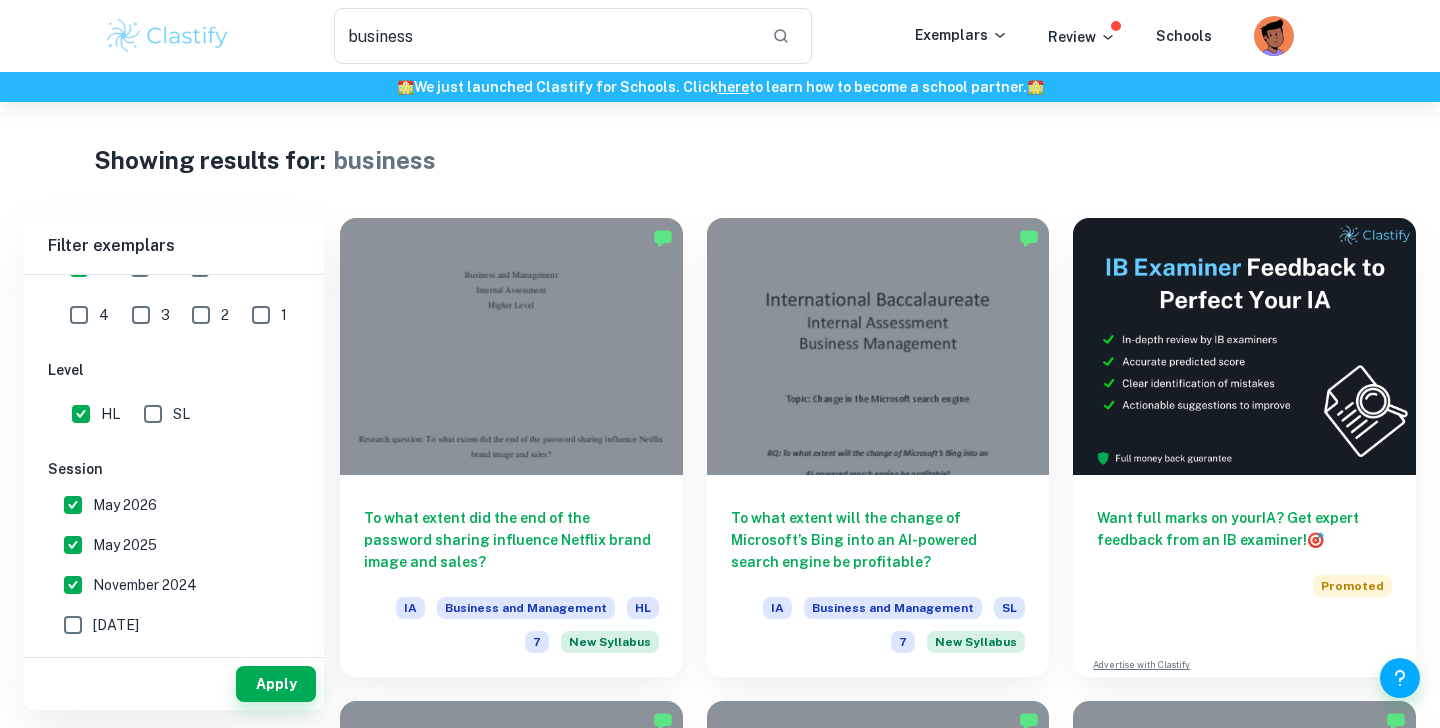 click on "[DATE]" at bounding box center [116, 625] 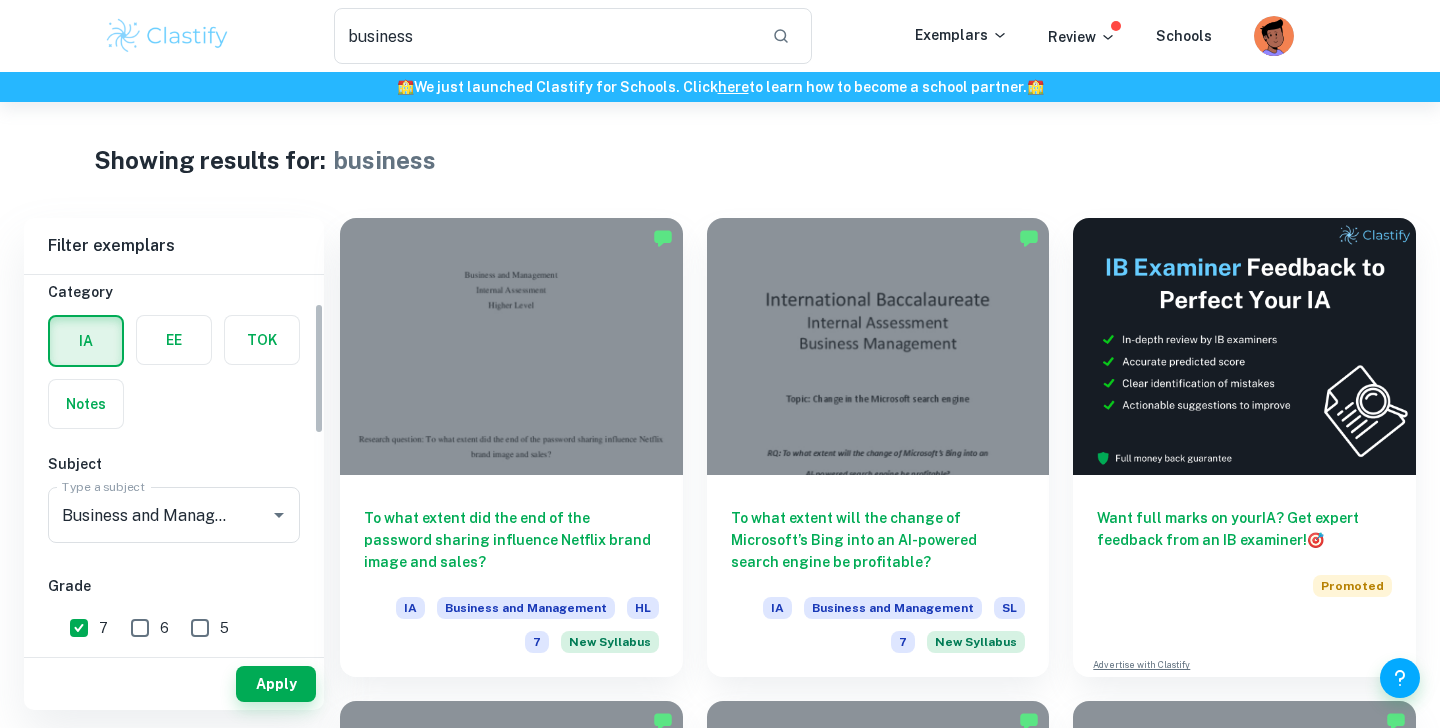 scroll, scrollTop: 0, scrollLeft: 0, axis: both 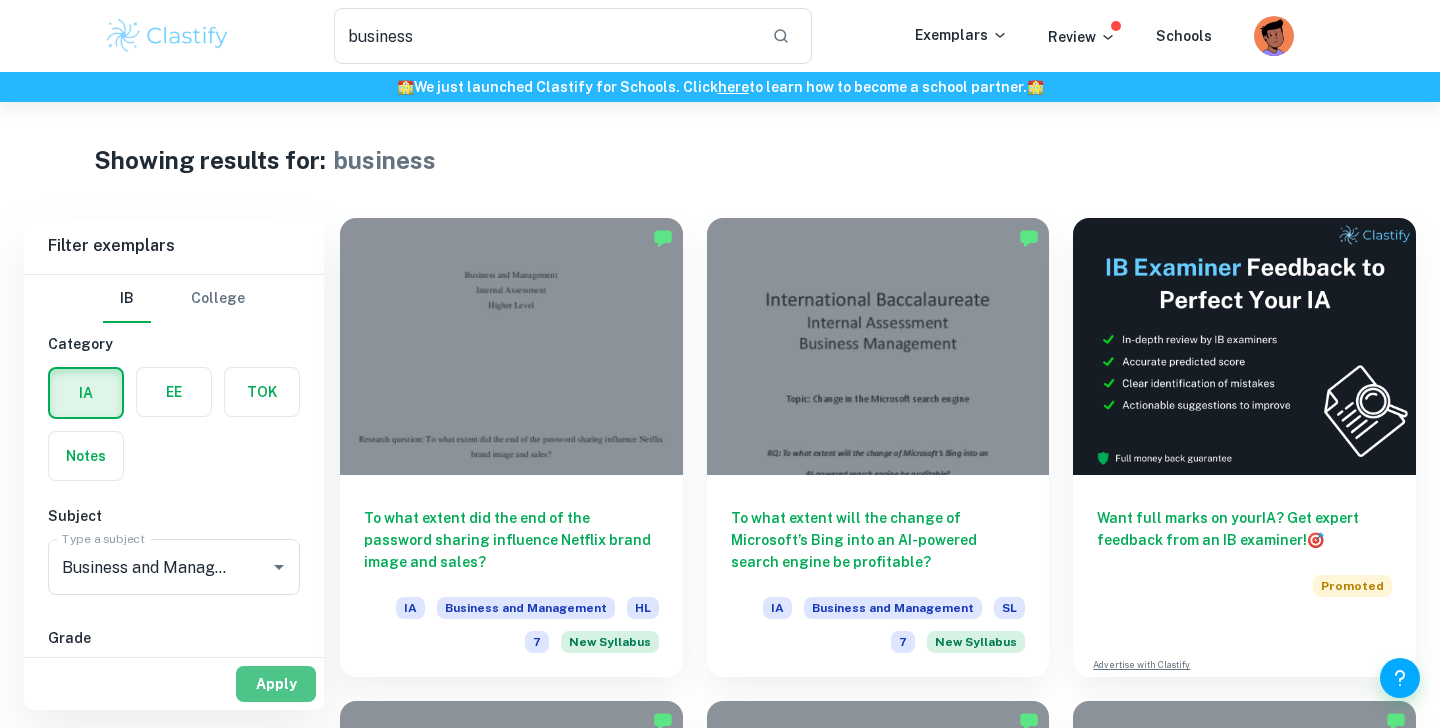 click on "Apply" at bounding box center (276, 684) 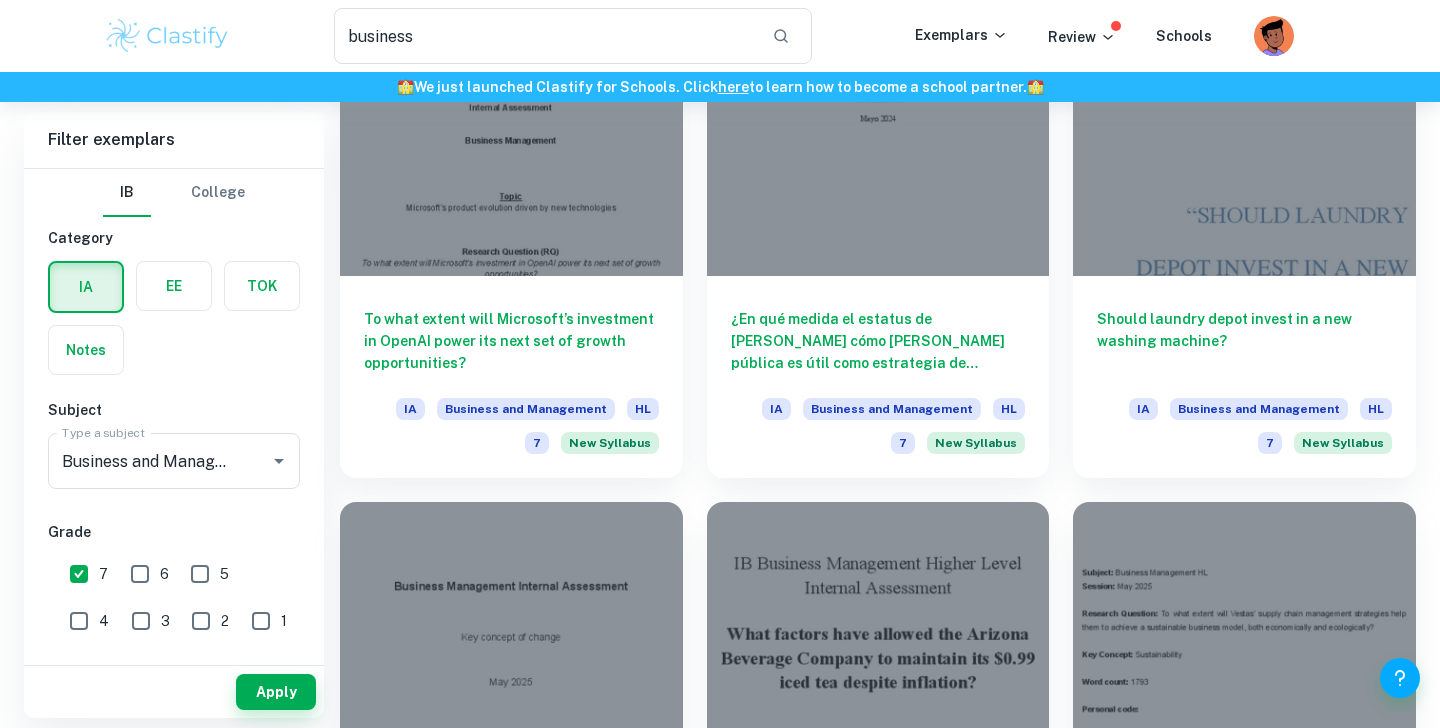 scroll, scrollTop: 2927, scrollLeft: 0, axis: vertical 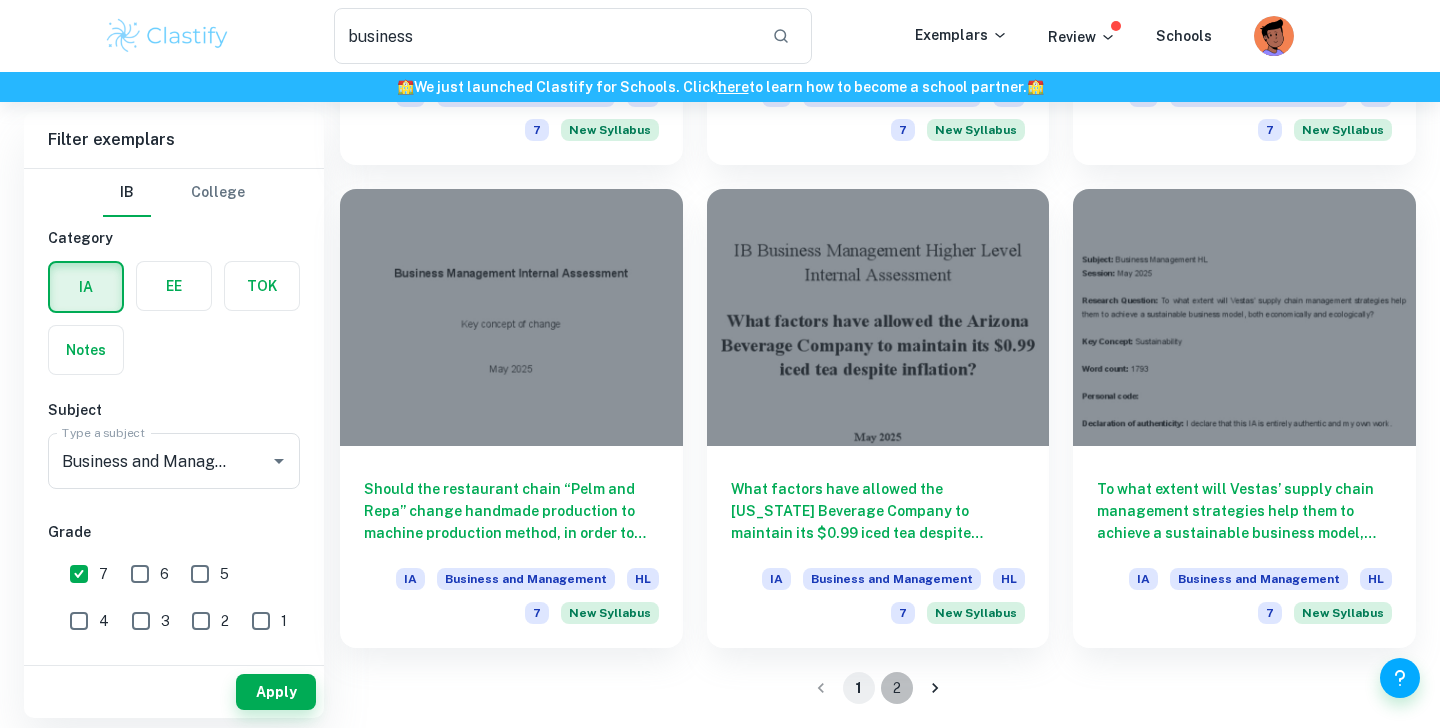 click on "2" at bounding box center (897, 688) 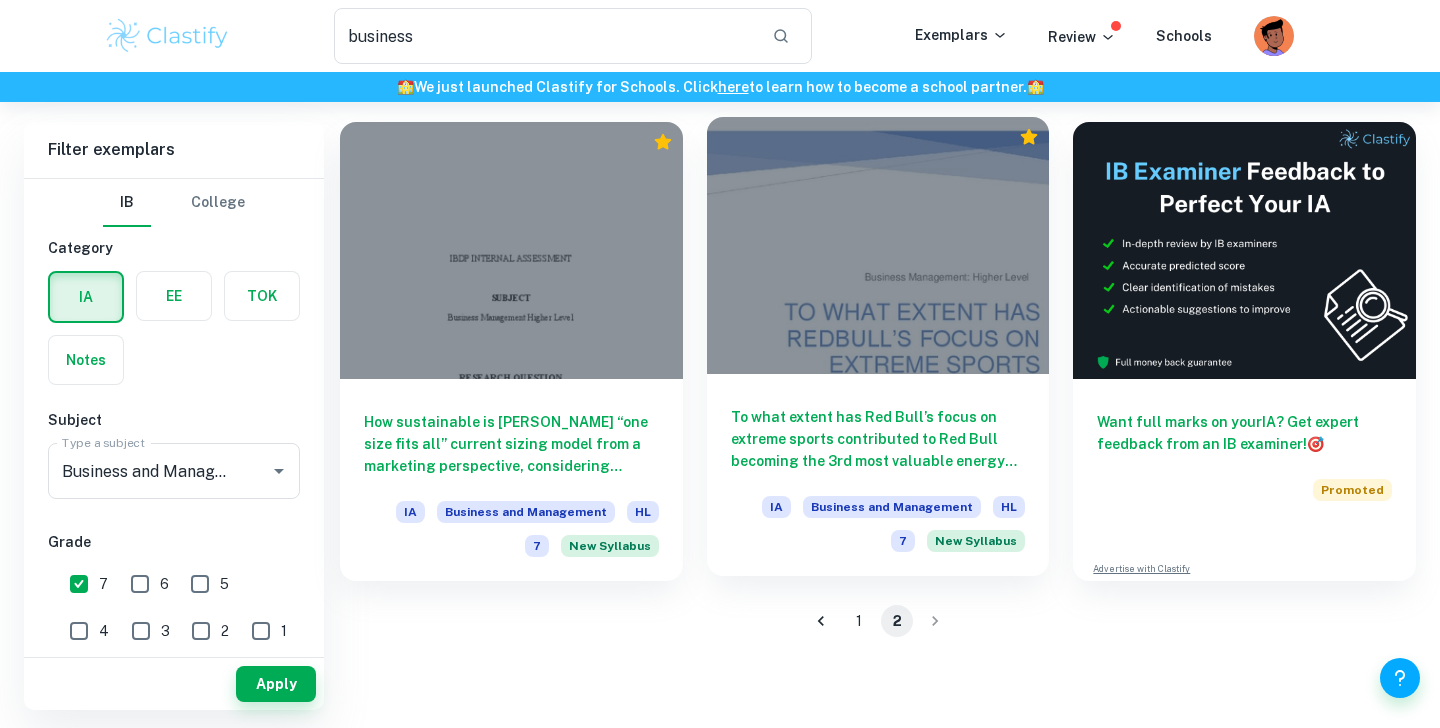 scroll, scrollTop: 102, scrollLeft: 0, axis: vertical 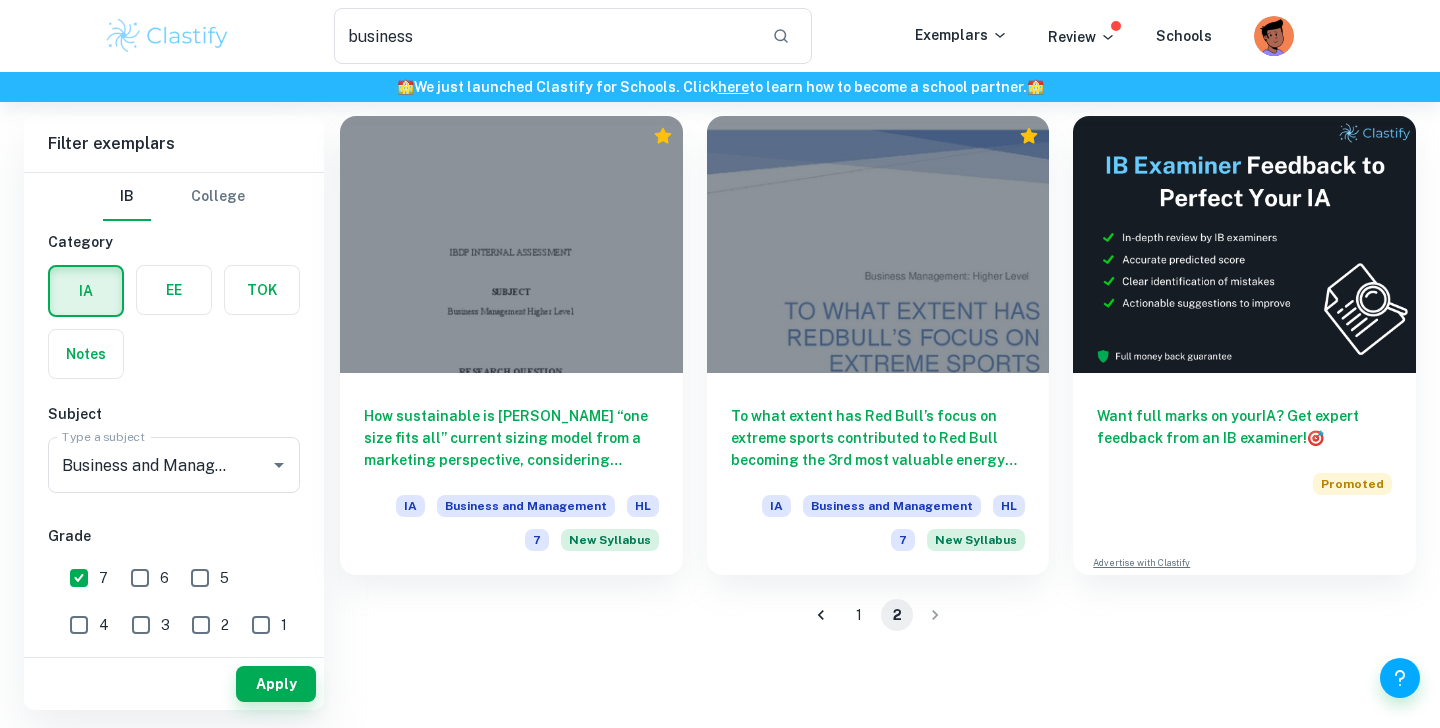 click on "1" at bounding box center [859, 615] 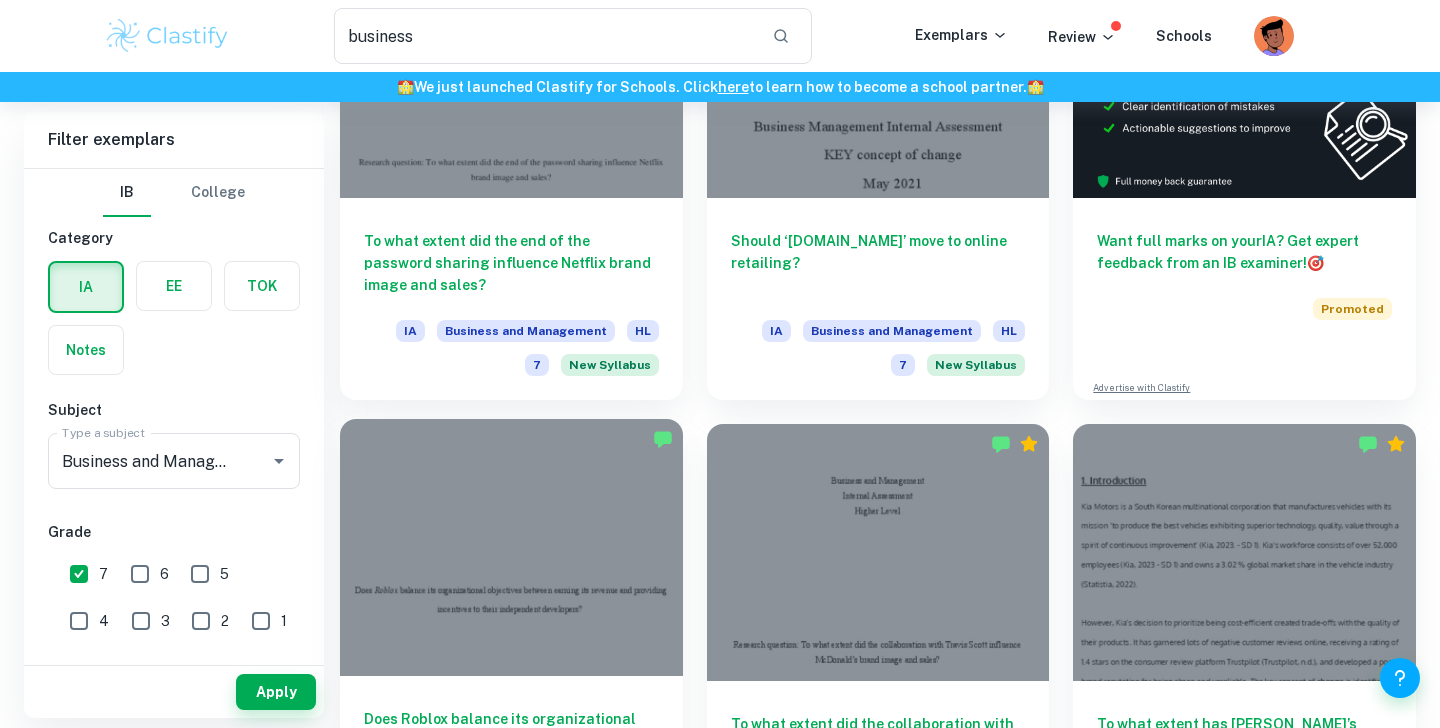 scroll, scrollTop: 367, scrollLeft: 0, axis: vertical 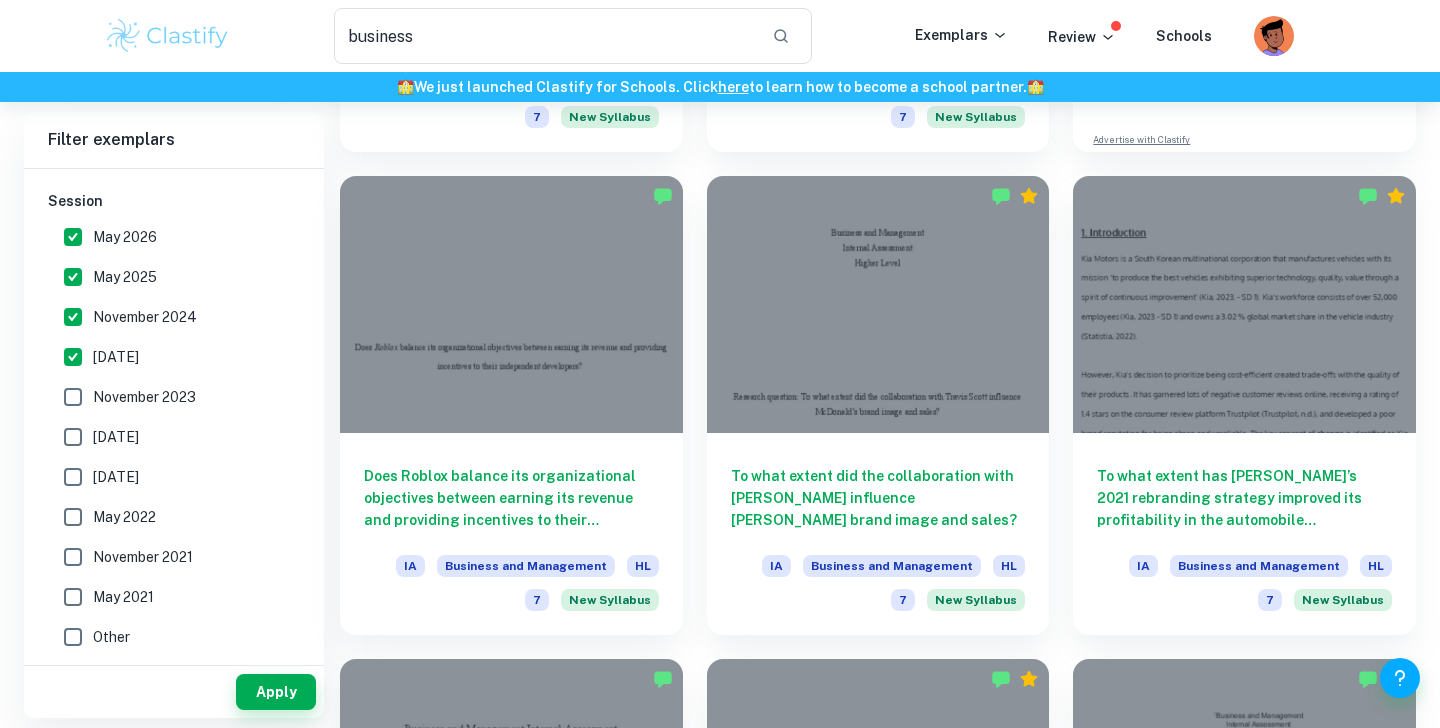 click on "November 2023" at bounding box center (144, 397) 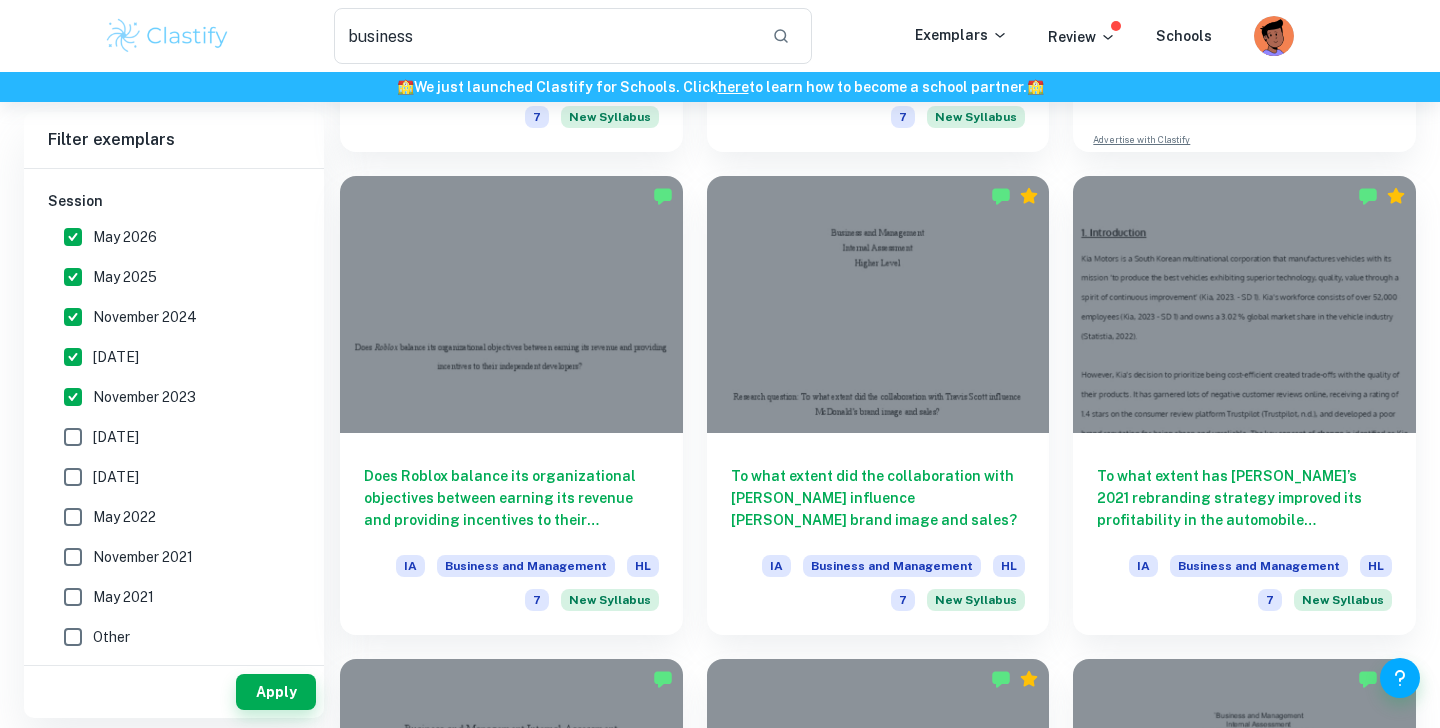 click on "[DATE]" at bounding box center (116, 437) 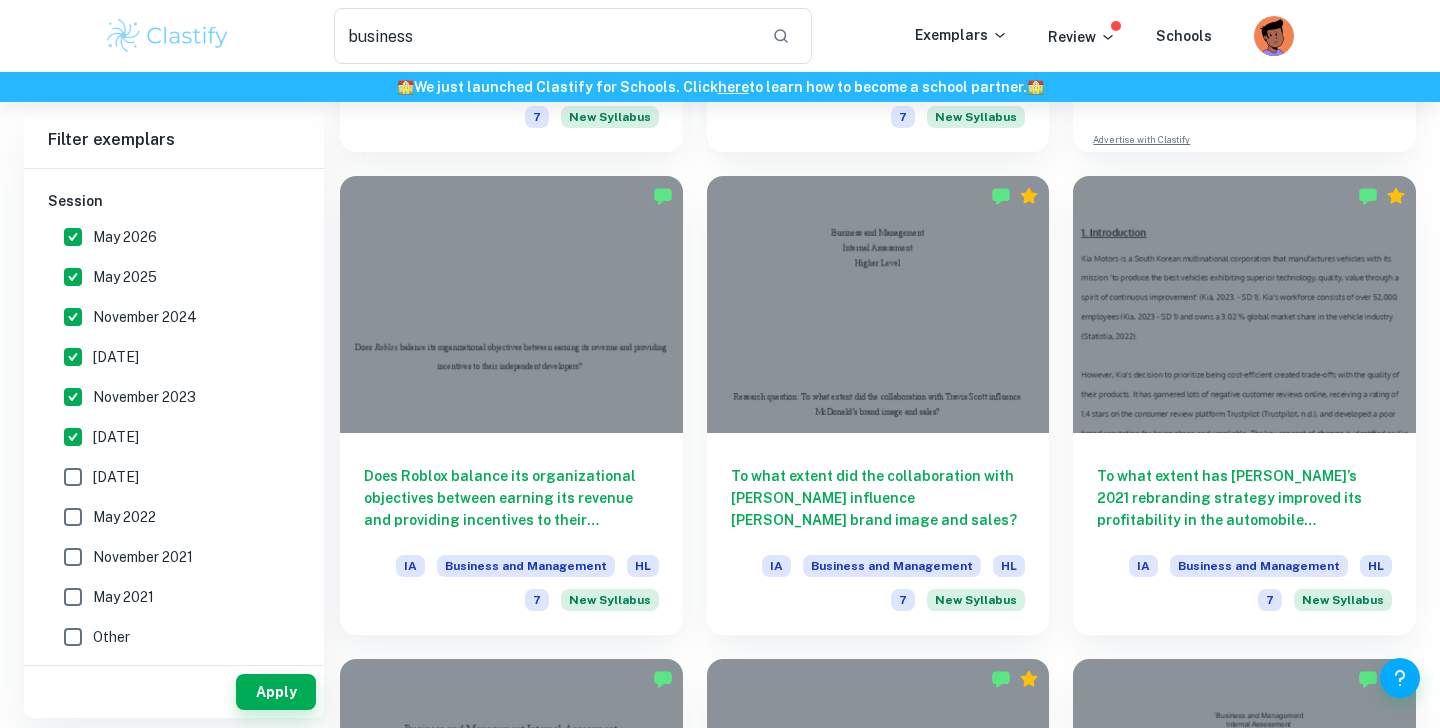 click on "[DATE]" at bounding box center [116, 477] 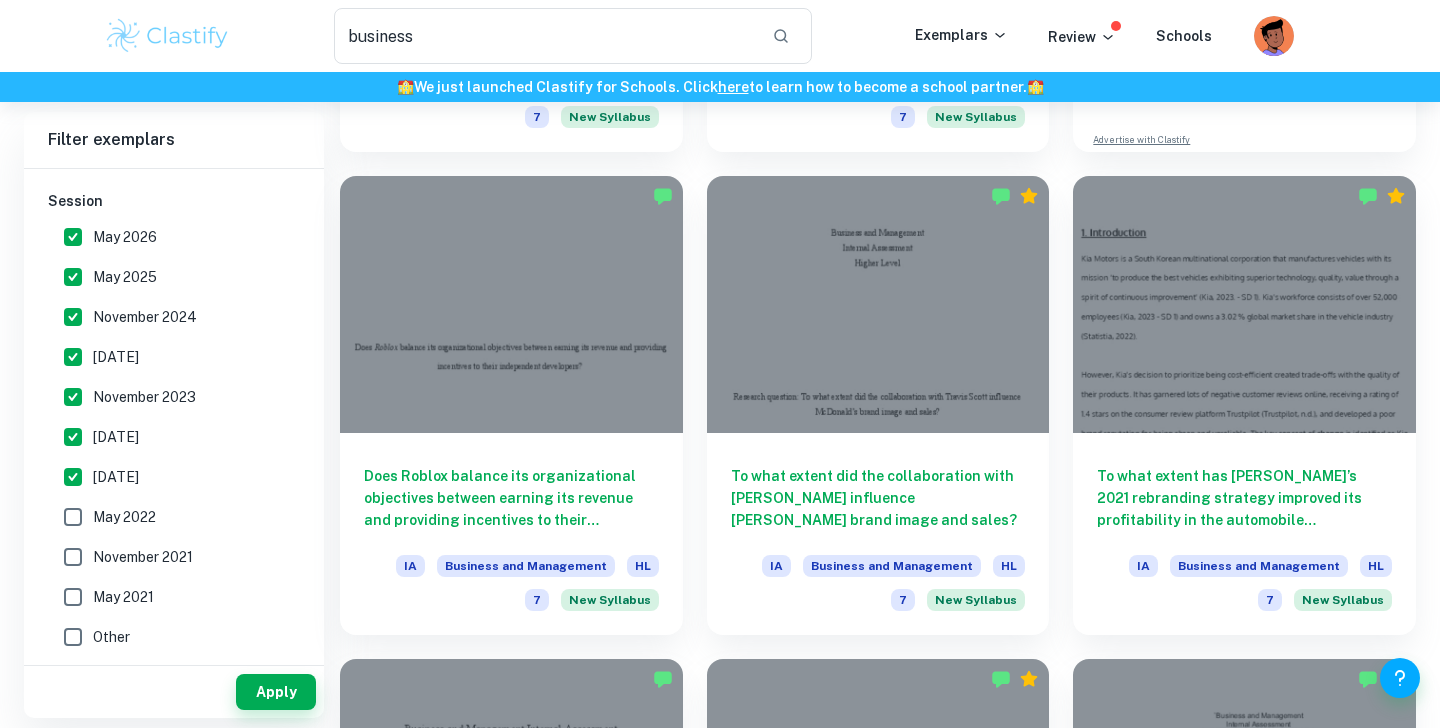 click on "May 2022" at bounding box center (168, 517) 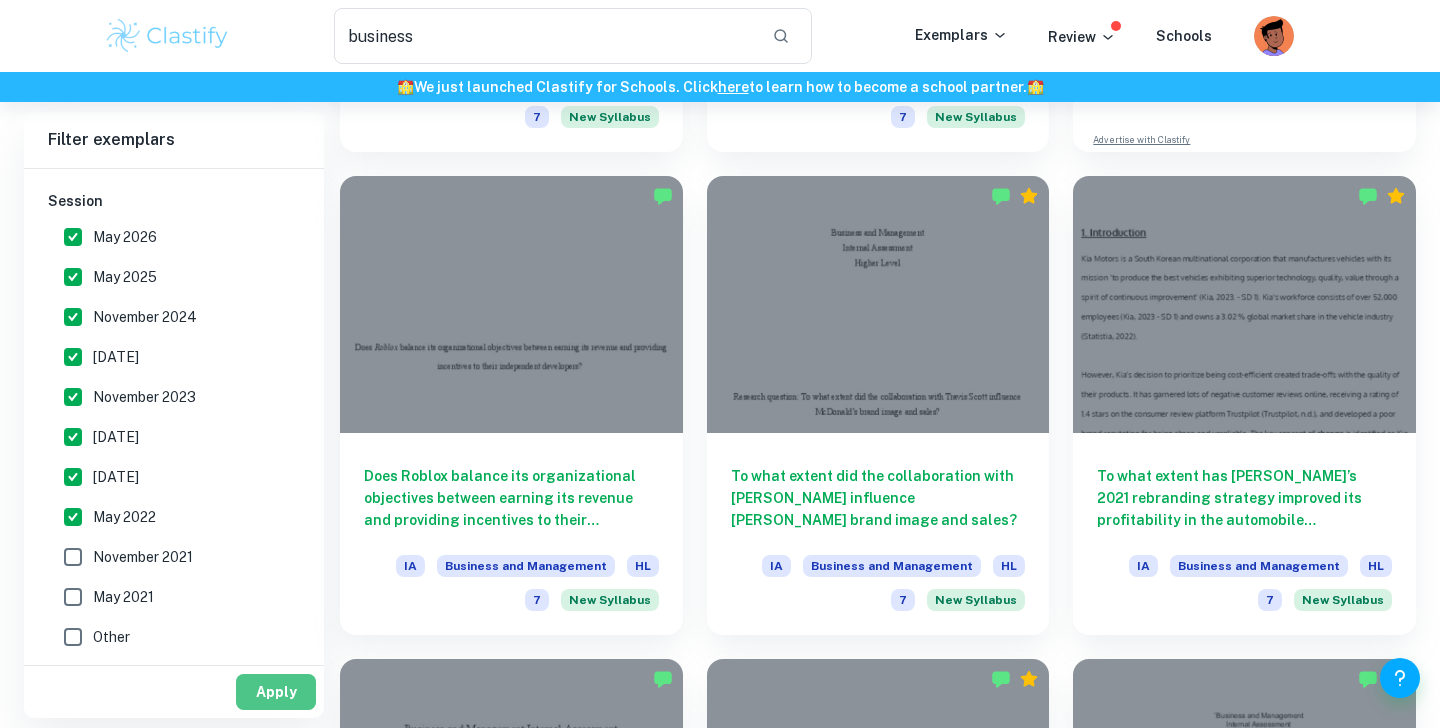 click on "Apply" at bounding box center [276, 692] 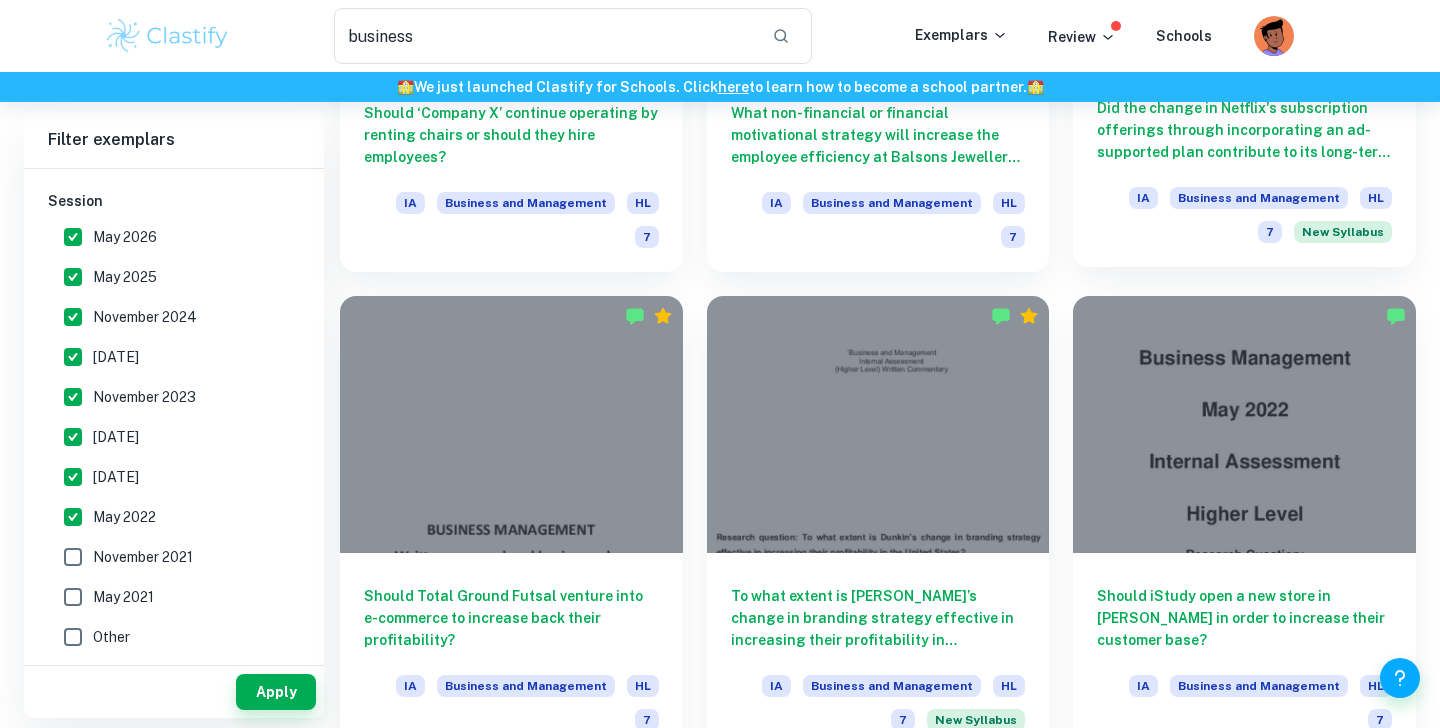 scroll, scrollTop: 2883, scrollLeft: 0, axis: vertical 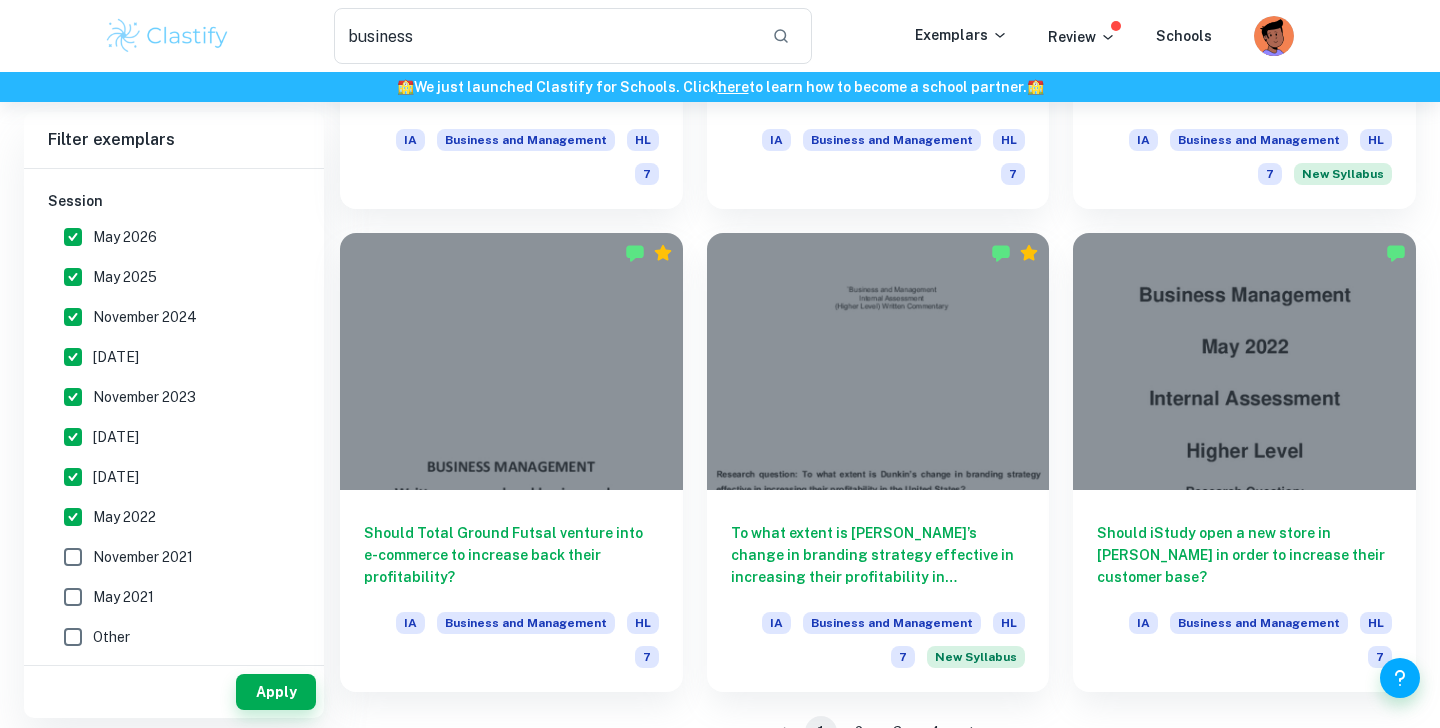 click on "2" at bounding box center [859, 732] 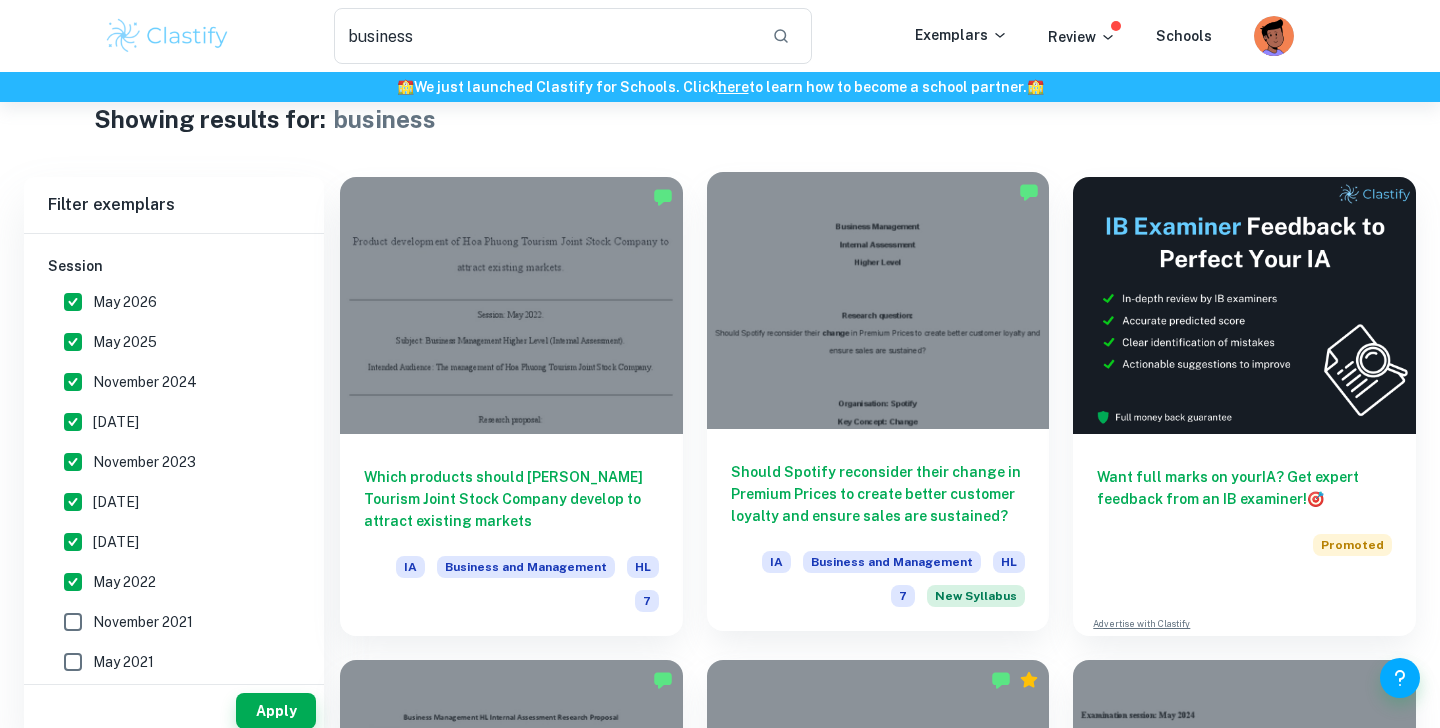 scroll, scrollTop: 81, scrollLeft: 0, axis: vertical 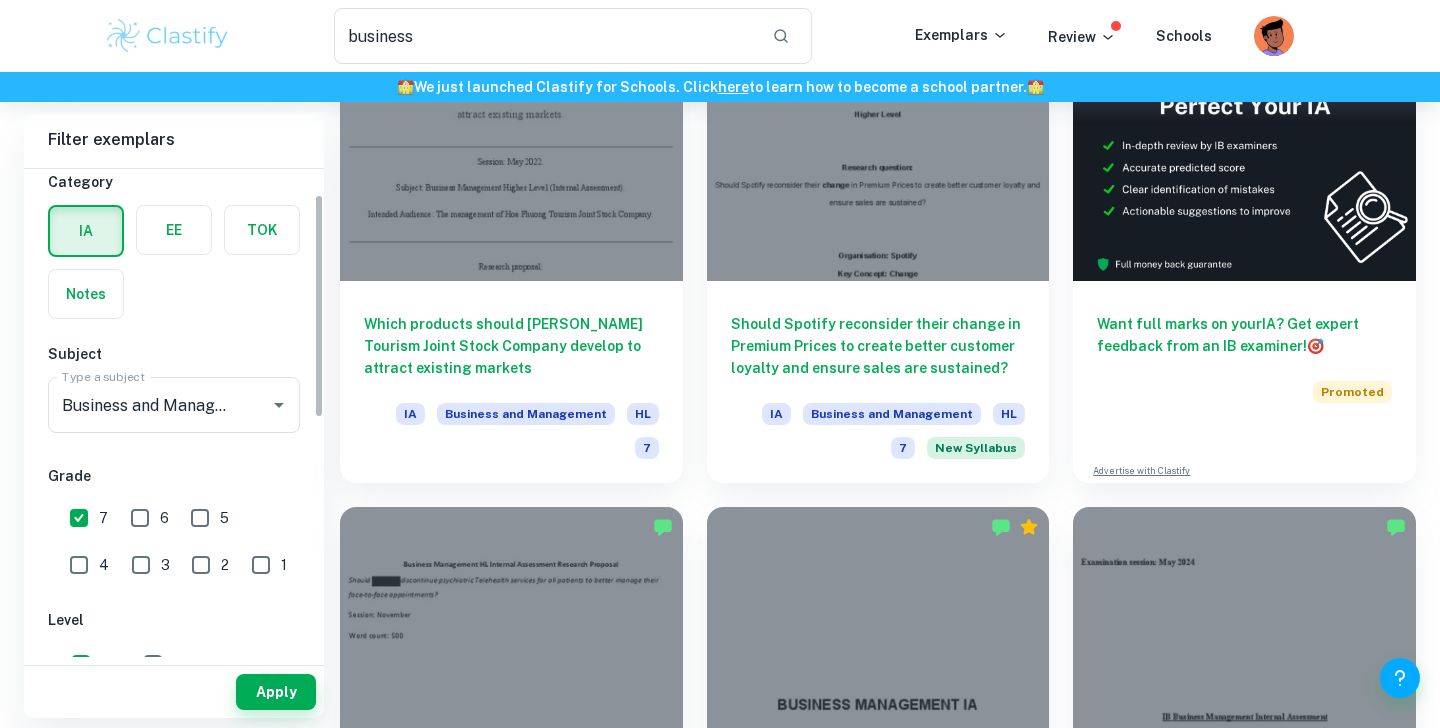 click on "6" at bounding box center (140, 518) 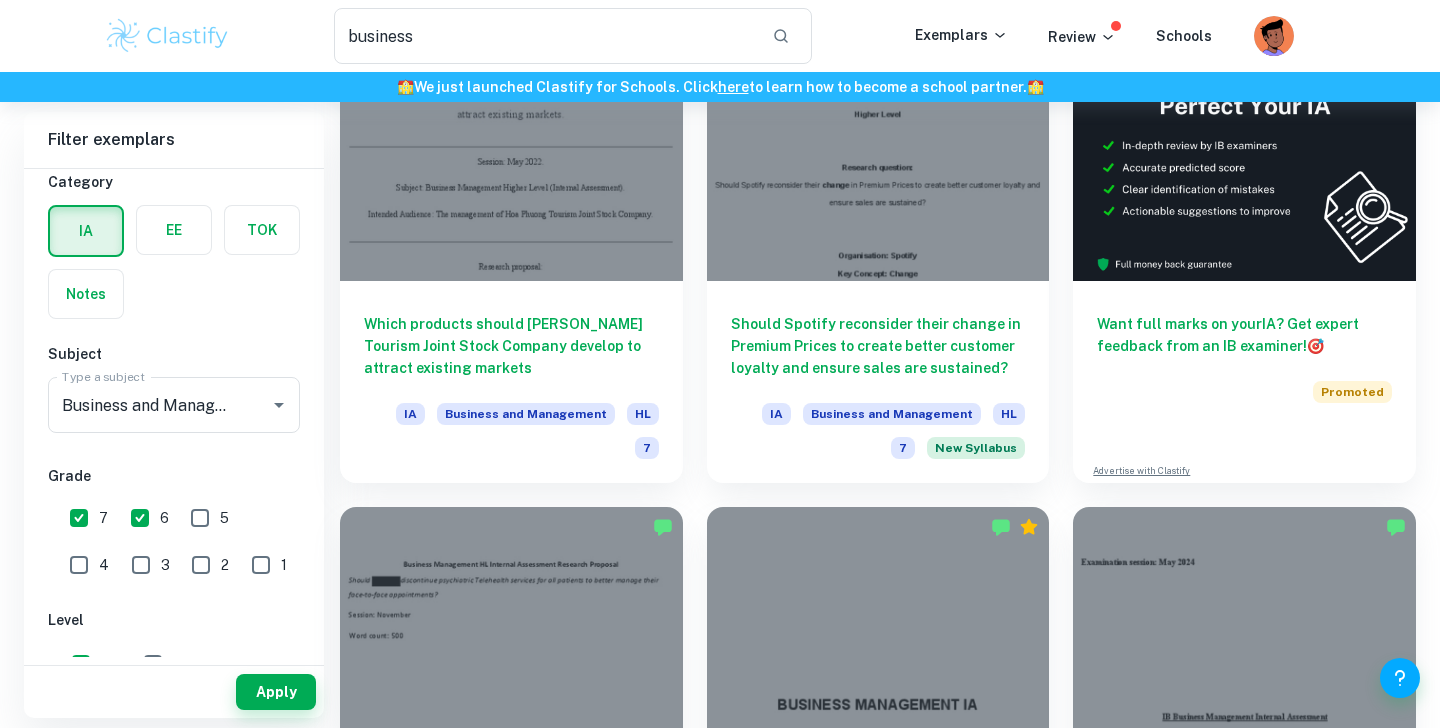 click on "Apply" at bounding box center [174, 692] 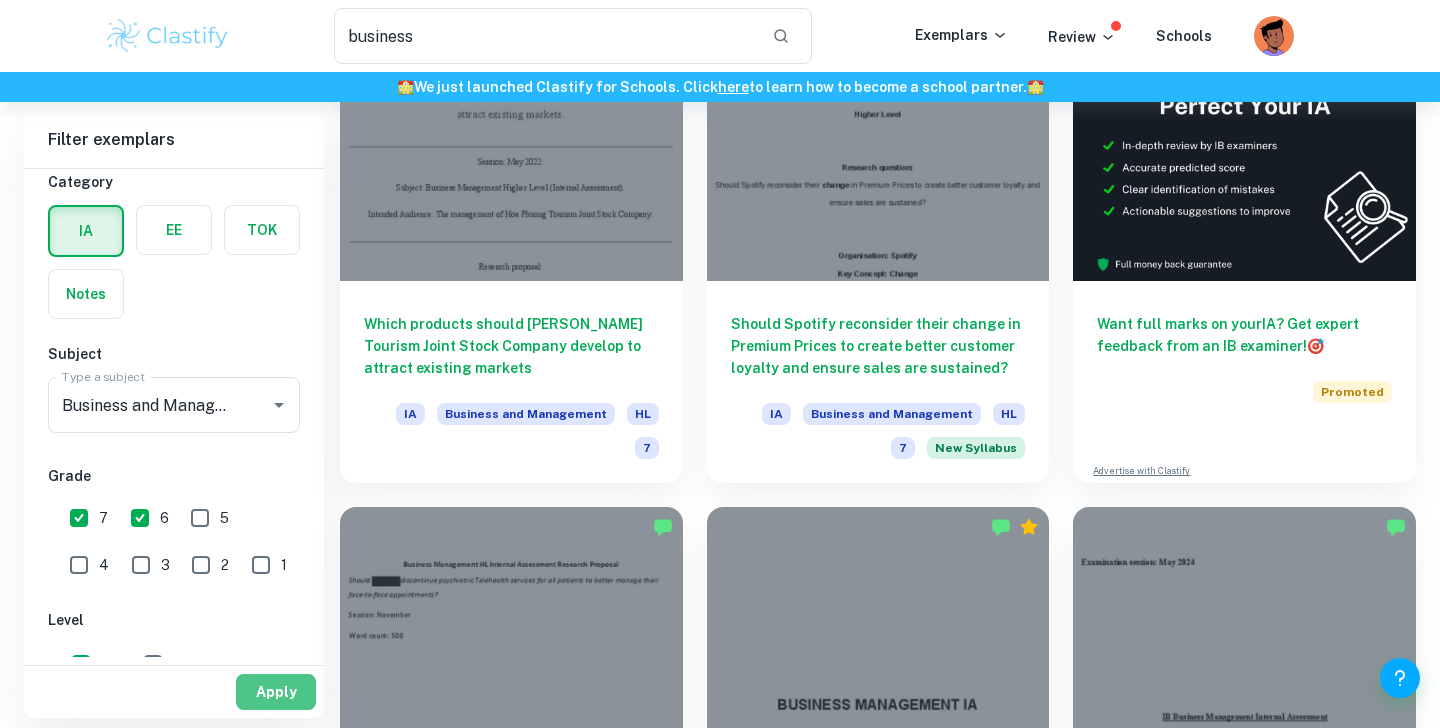 click on "Apply" at bounding box center (276, 692) 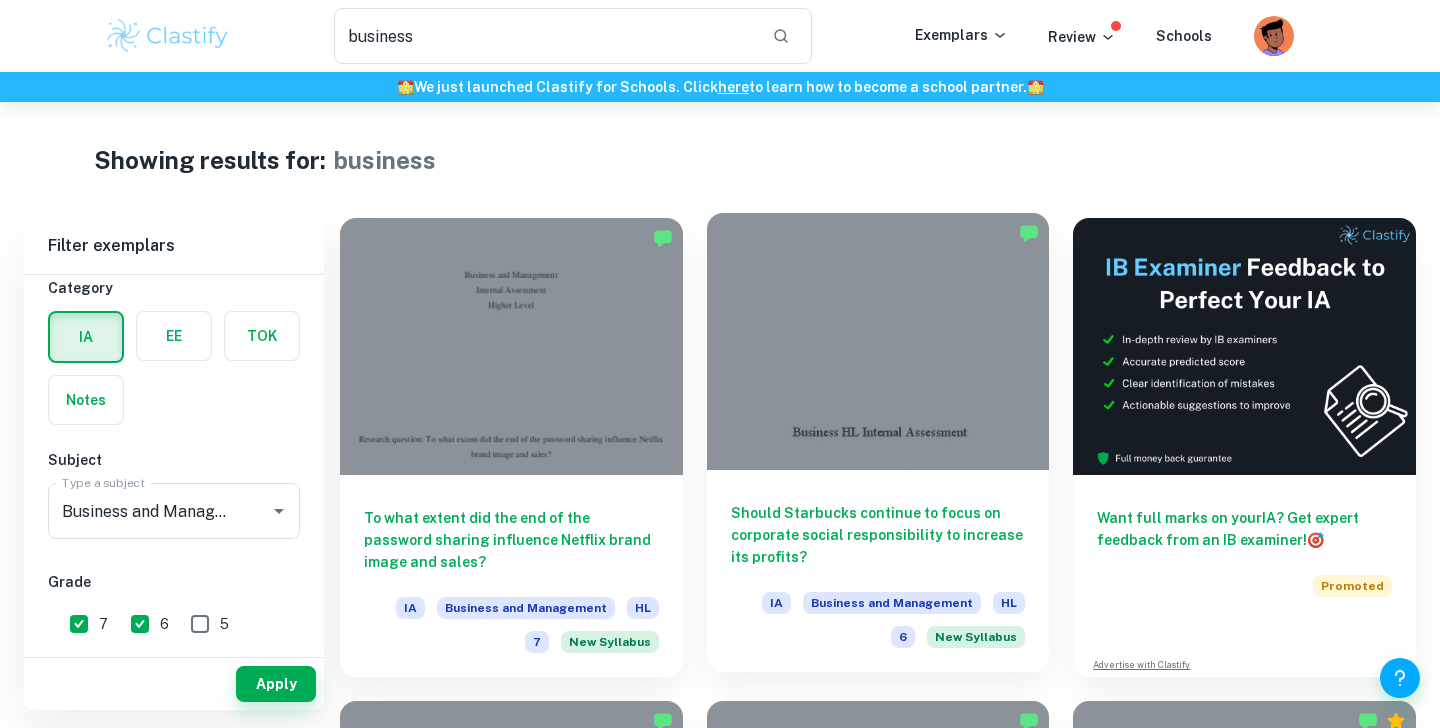 click on "Should Starbucks continue to focus on corporate social responsibility to increase its profits? IA Business and Management HL 6 New Syllabus" at bounding box center [878, 571] 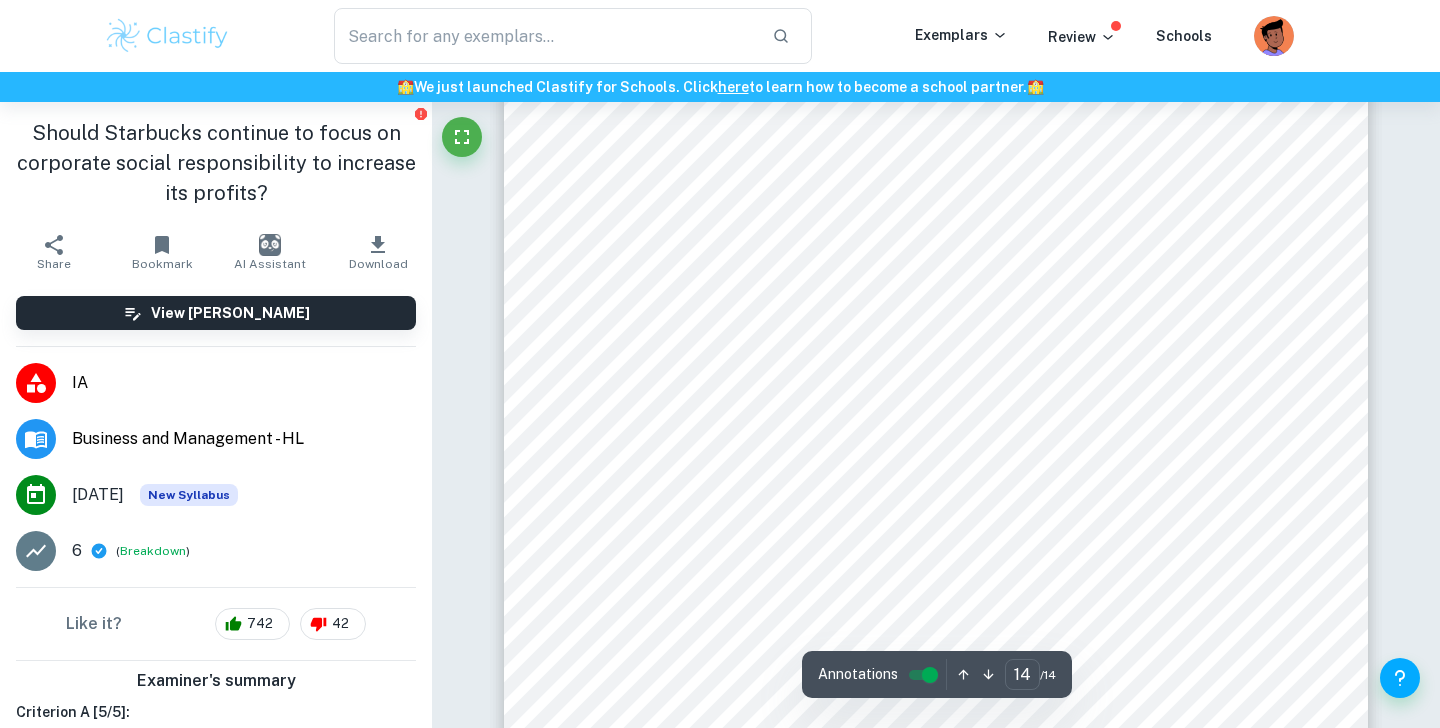scroll, scrollTop: 16777, scrollLeft: 0, axis: vertical 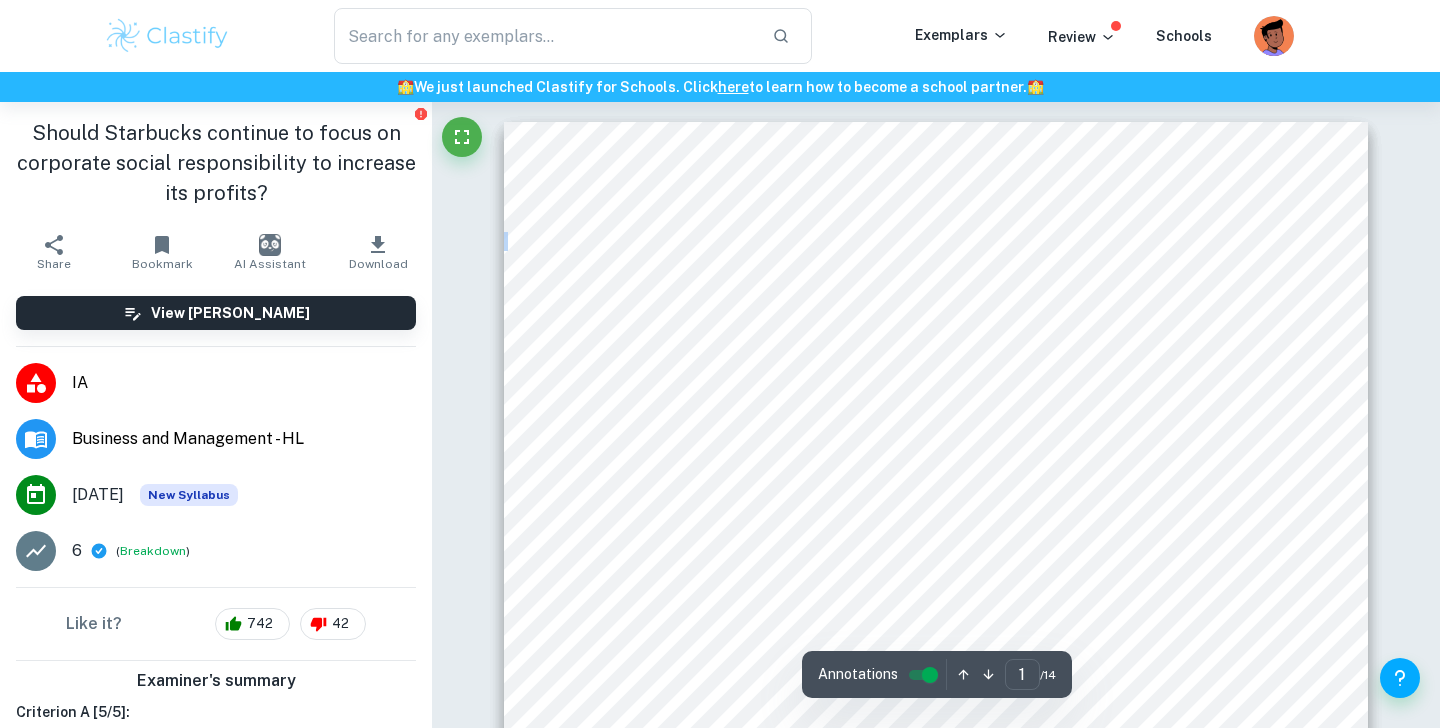drag, startPoint x: 878, startPoint y: 495, endPoint x: 722, endPoint y: 339, distance: 220.61731 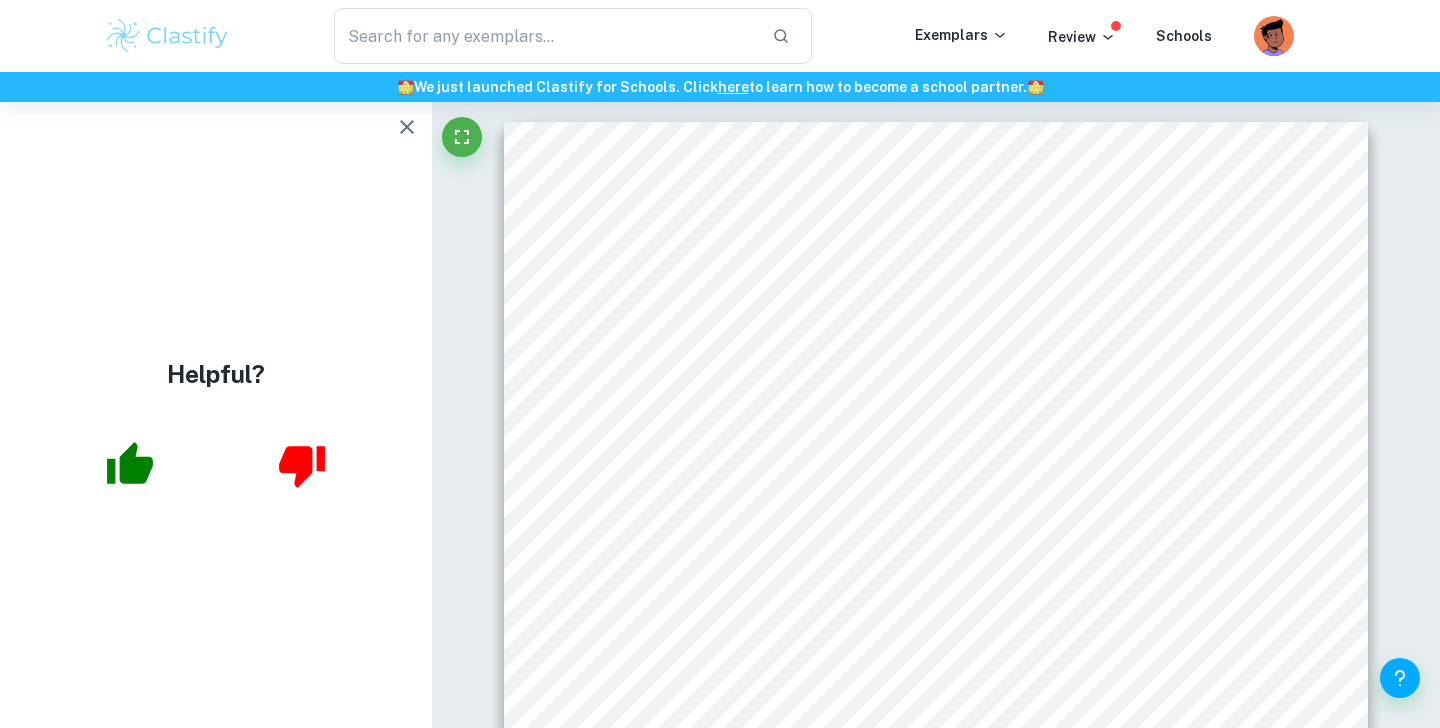 click on "Helpful?" at bounding box center (216, 415) 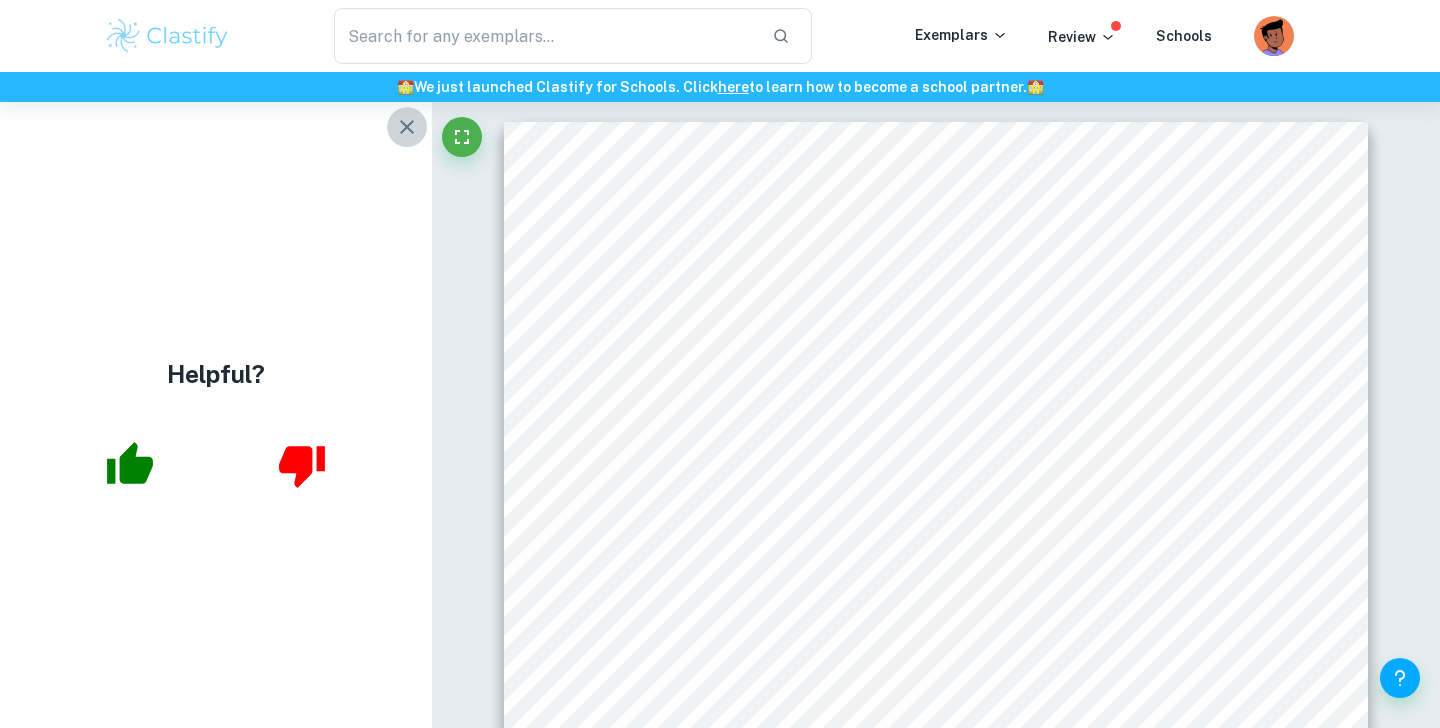 click 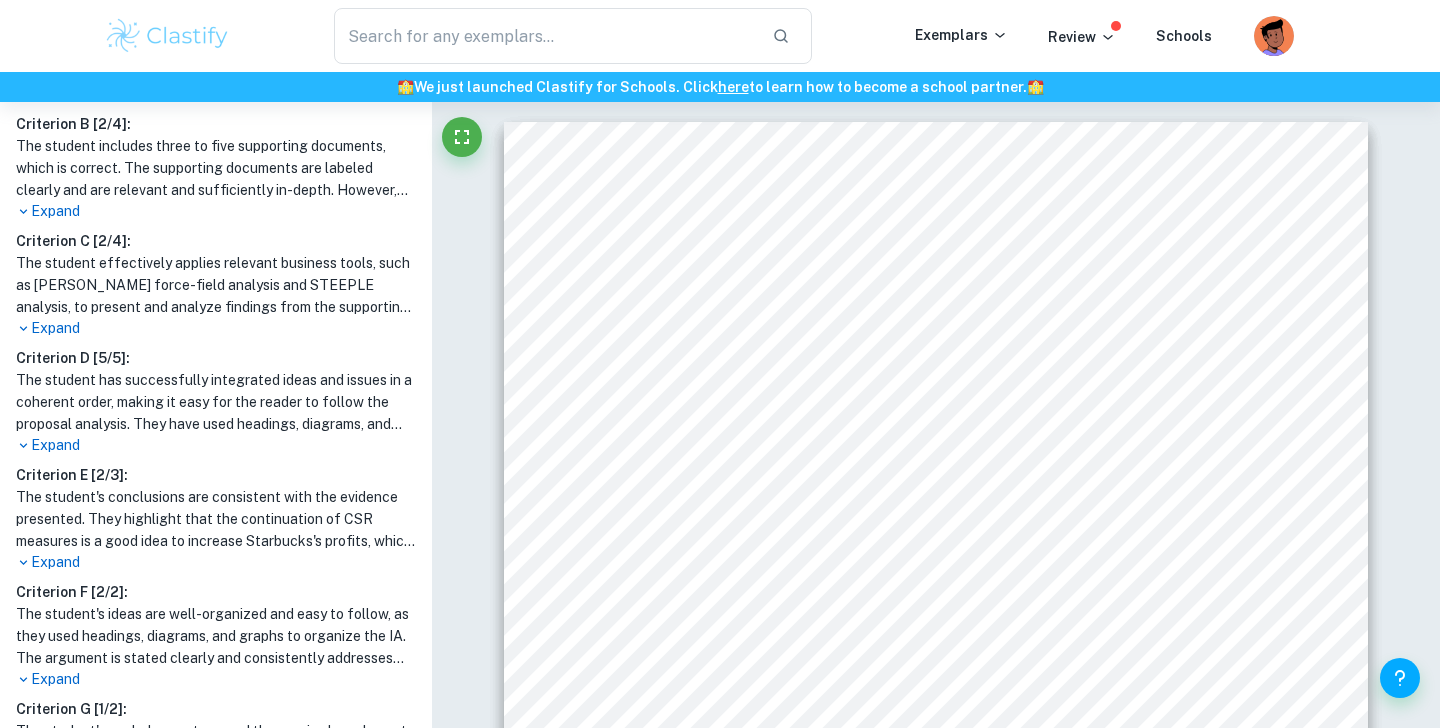 scroll, scrollTop: 744, scrollLeft: 0, axis: vertical 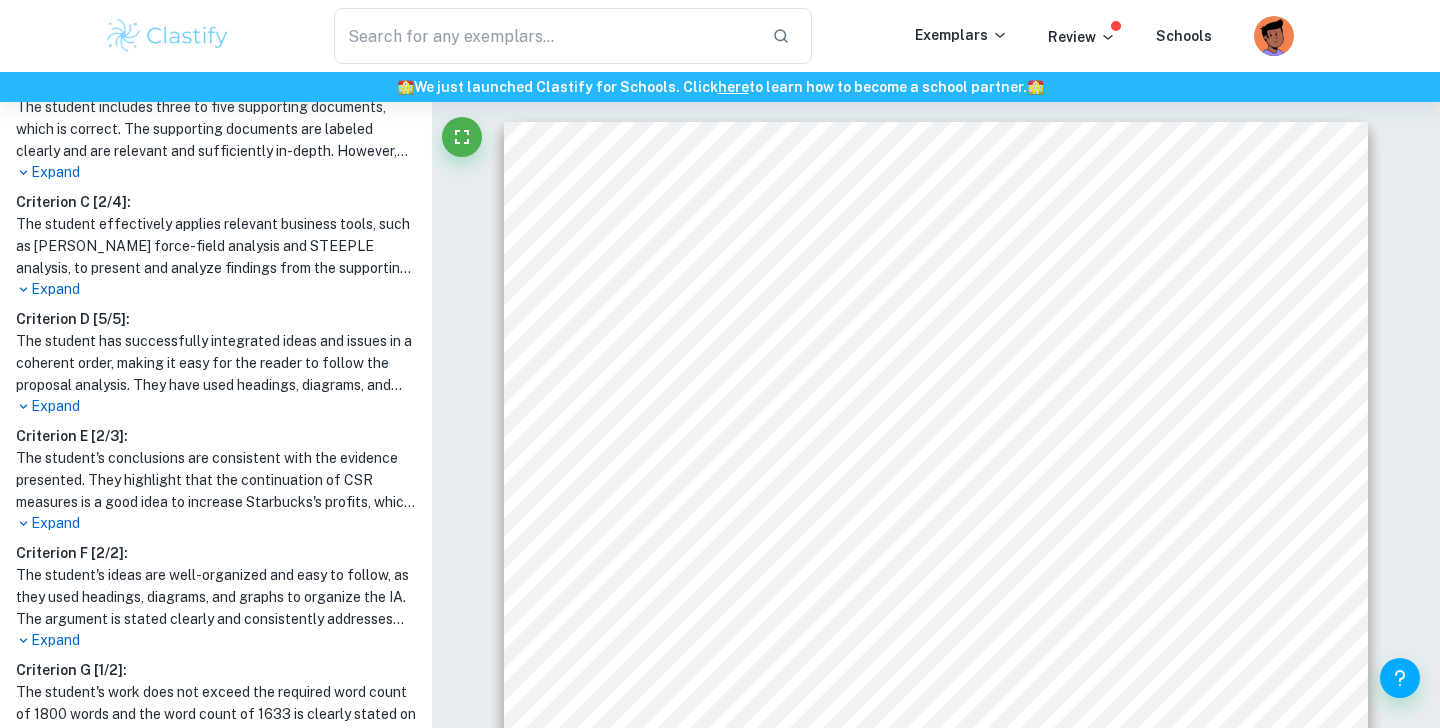 click on "Expand" at bounding box center [216, 406] 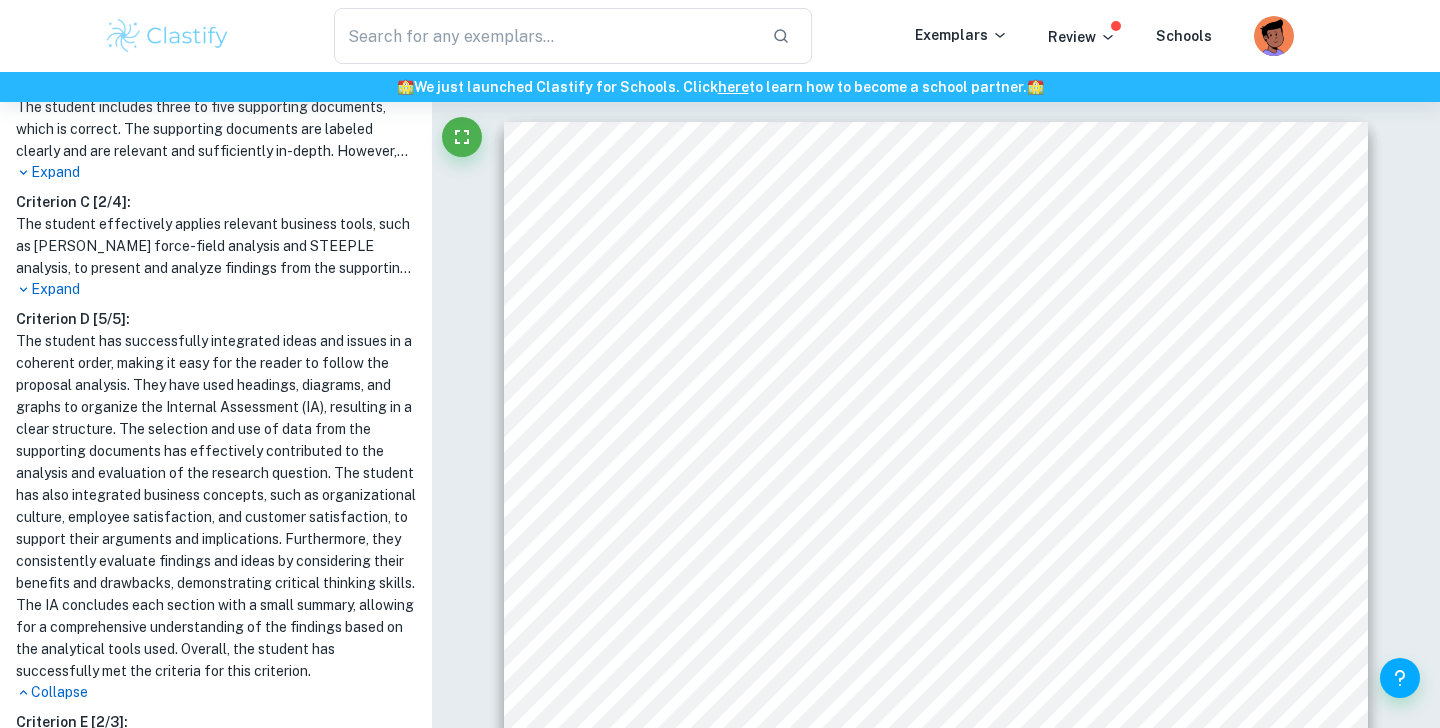 click on "Expand" at bounding box center [216, 289] 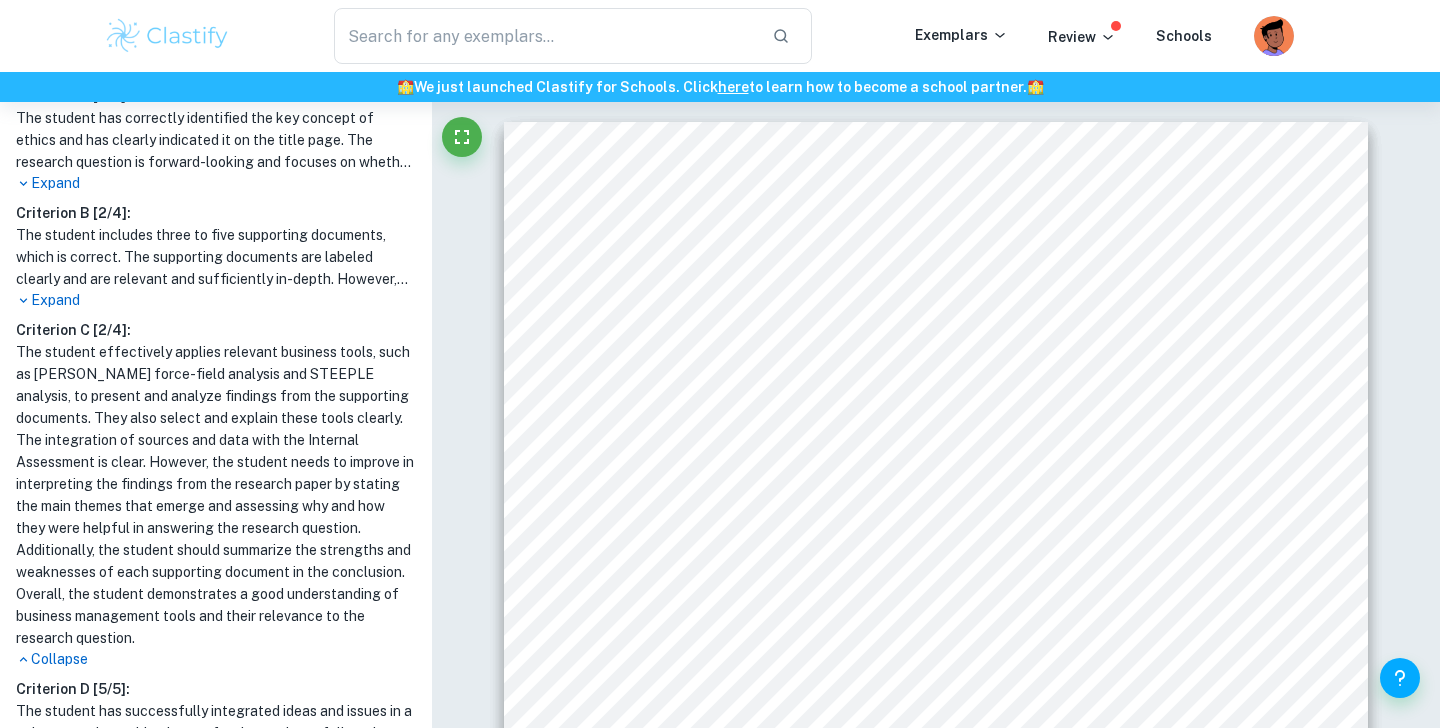 scroll, scrollTop: 582, scrollLeft: 0, axis: vertical 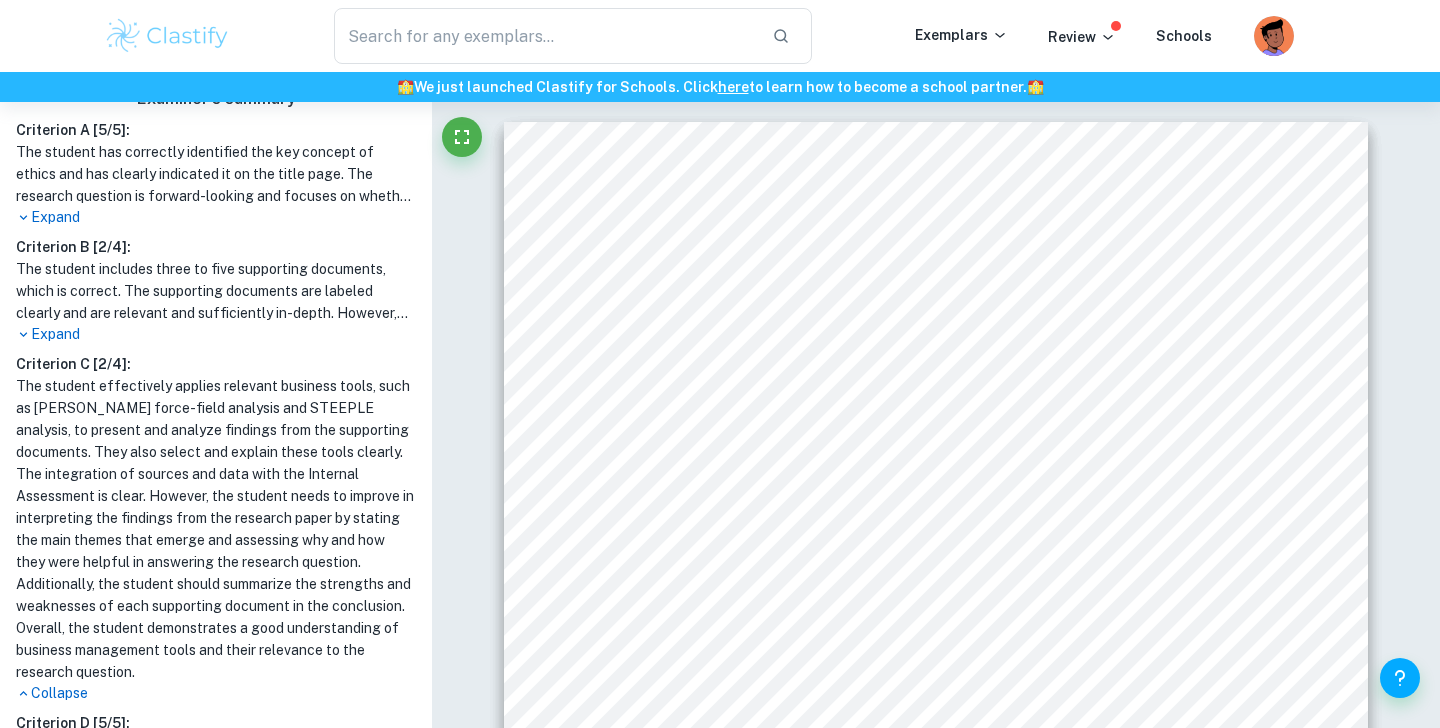 click on "Criterion A   [ 5 / 5 ]: The student has correctly identified the key concept of ethics and has clearly indicated it on the title page. The research question is forward-looking and focuses on whether the continuation of Starbucks' CSR measures is a good choice. The student bases the investigation on Starbucks and relates it to the importance of ethical branding and how Starbucks has focused on it. The student provides background information about Starbucks and a clear outline of the issue under investigation. However, the methodology used to investigate this issue is not clearly explained. Overall, the student has effectively described and analyzed the connection between the key concept of ethics and Starbucks throughout the [GEOGRAPHIC_DATA]. Expand Criterion B   [ 2 / 4 ]: Expand Criterion C   [ 2 / 4 ]: Collapse Criterion D   [ 5 / 5 ]: Collapse Criterion E   [ 2 / 3 ]: Expand Criterion F   [ 2 / 2 ]: Expand Criterion G   [ 1 / 2 ]: Expand" at bounding box center (216, 788) 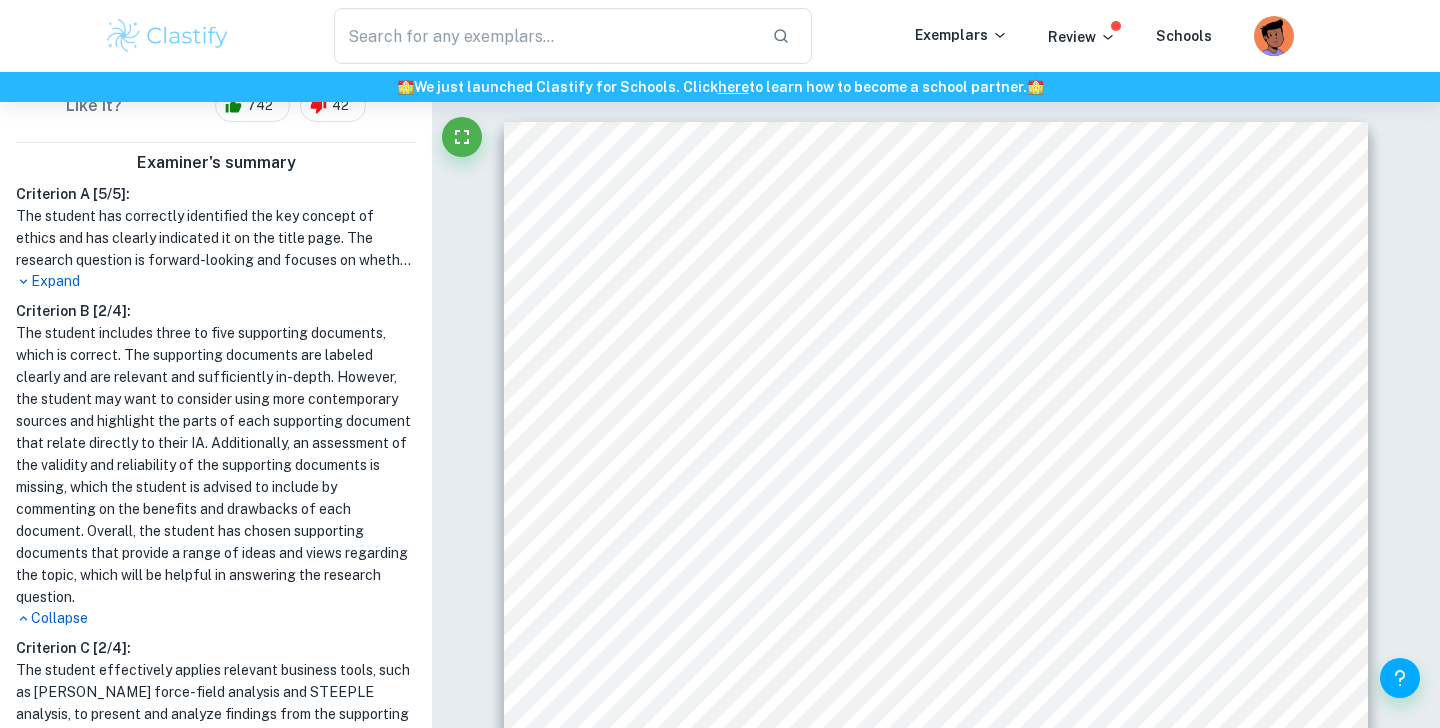 scroll, scrollTop: 466, scrollLeft: 0, axis: vertical 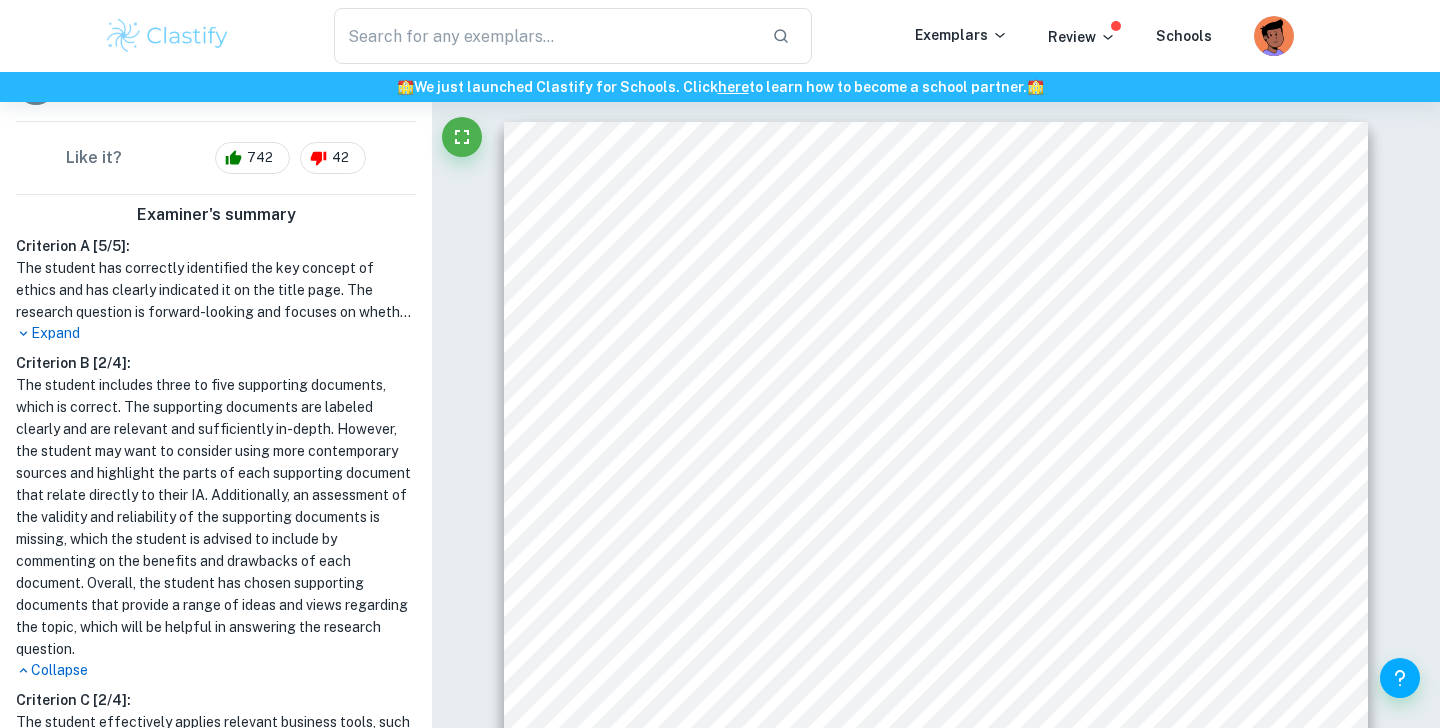 click on "Expand" at bounding box center [216, 333] 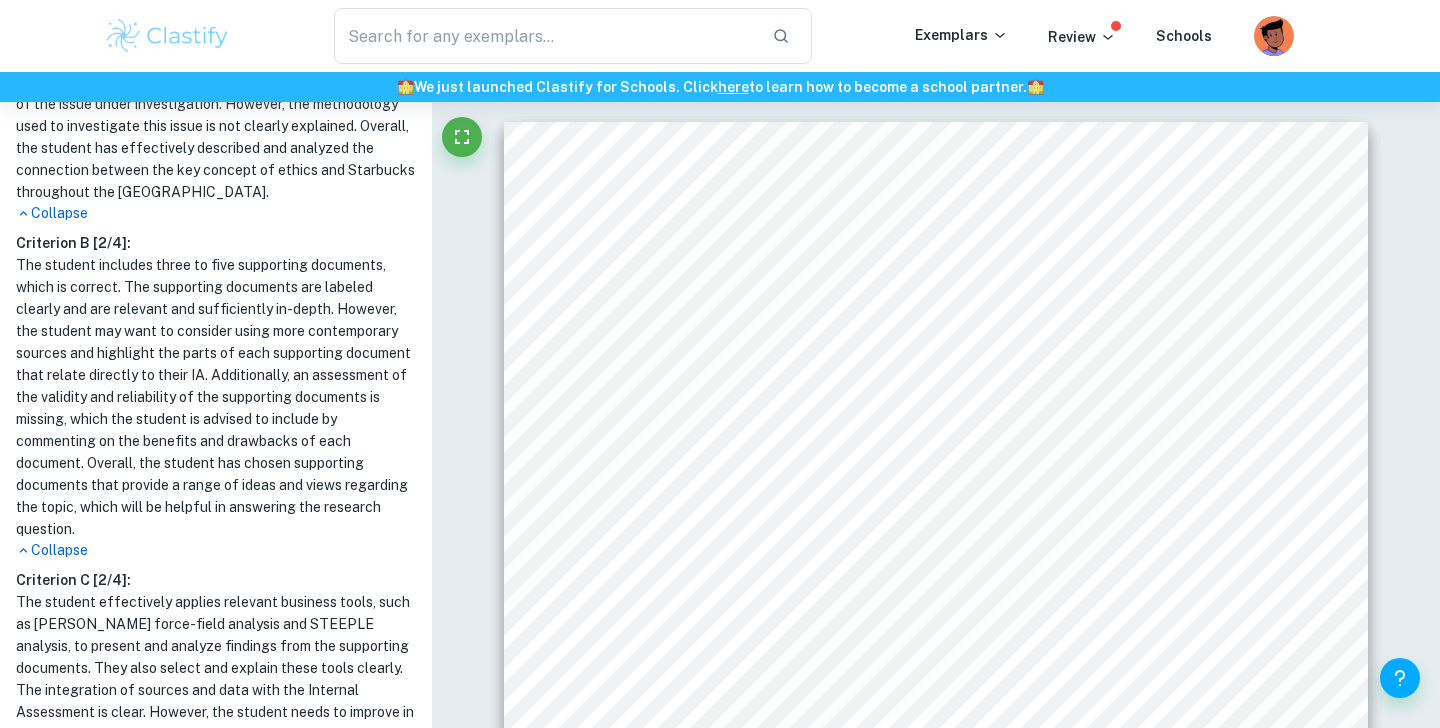 scroll, scrollTop: 823, scrollLeft: 0, axis: vertical 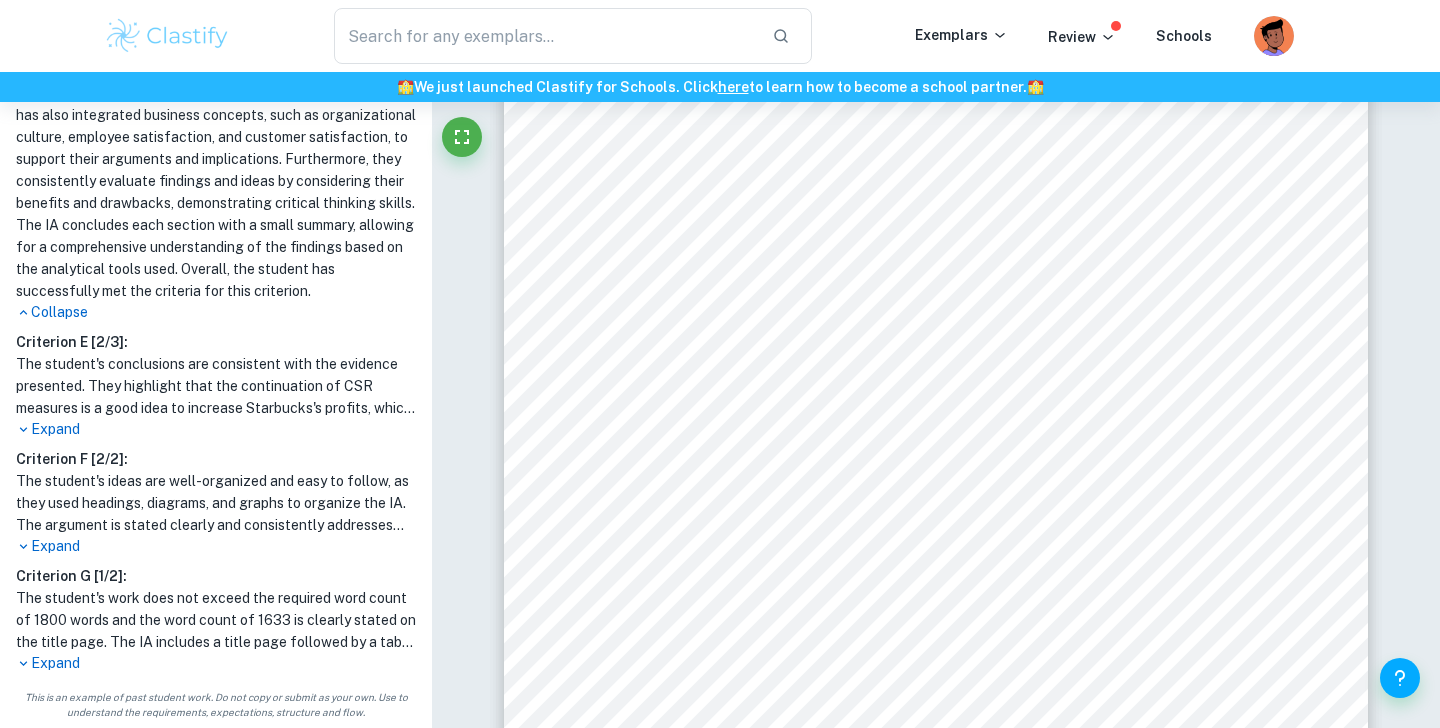 click on "Expand" at bounding box center (216, 663) 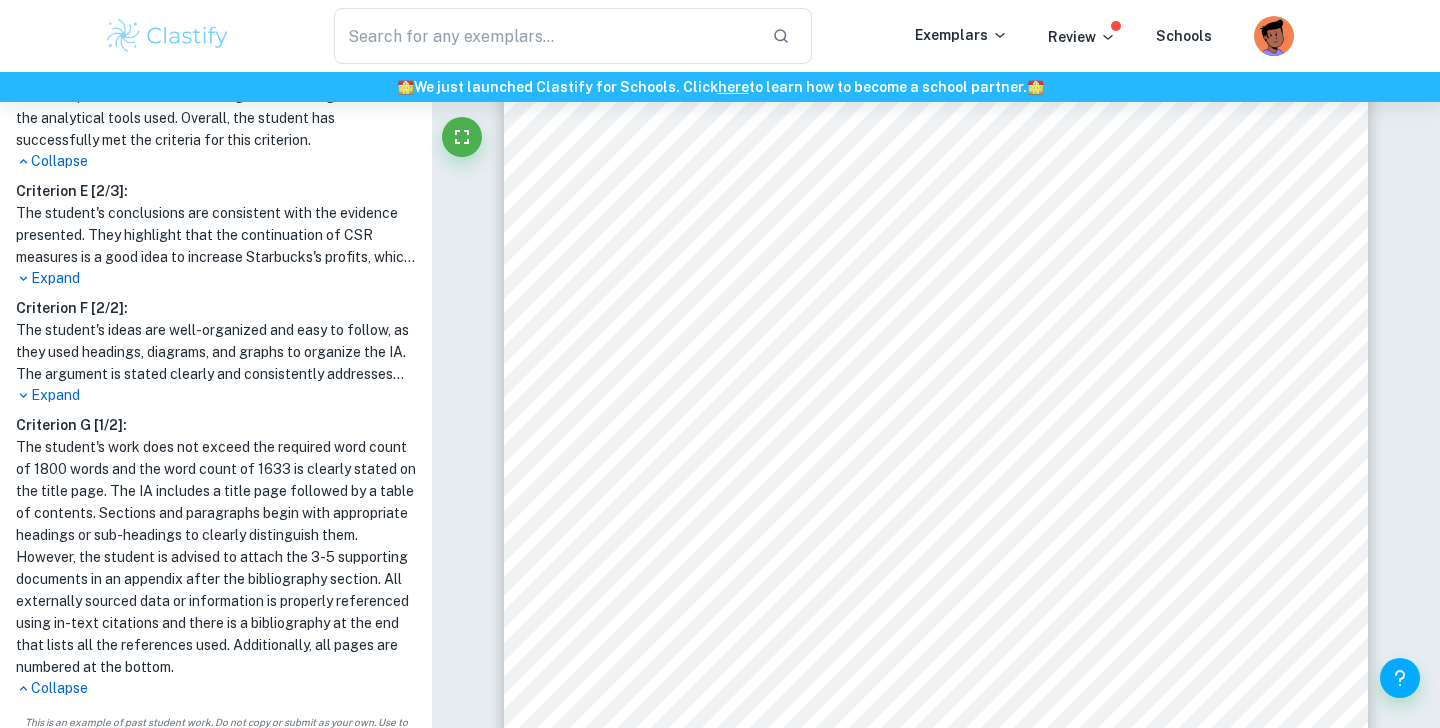 scroll, scrollTop: 1982, scrollLeft: 0, axis: vertical 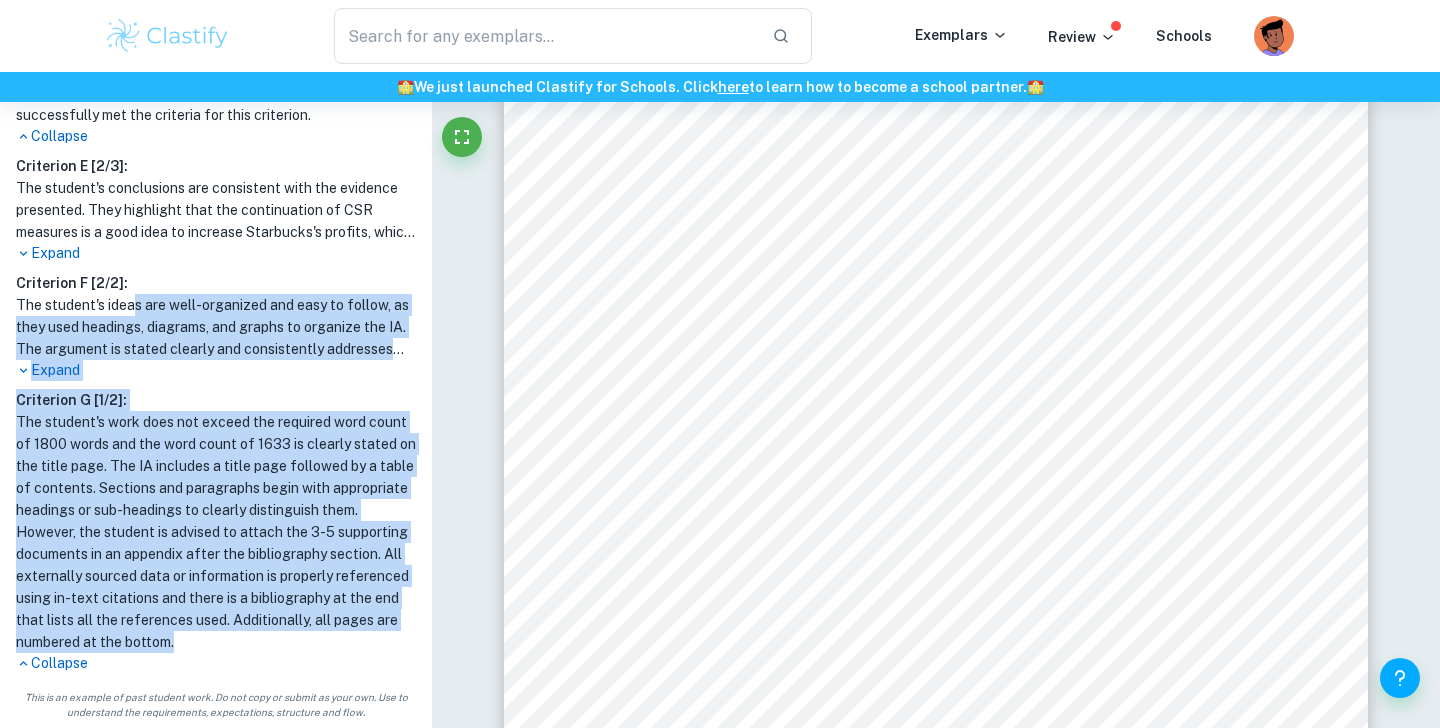 drag, startPoint x: 200, startPoint y: 652, endPoint x: 138, endPoint y: 309, distance: 348.55847 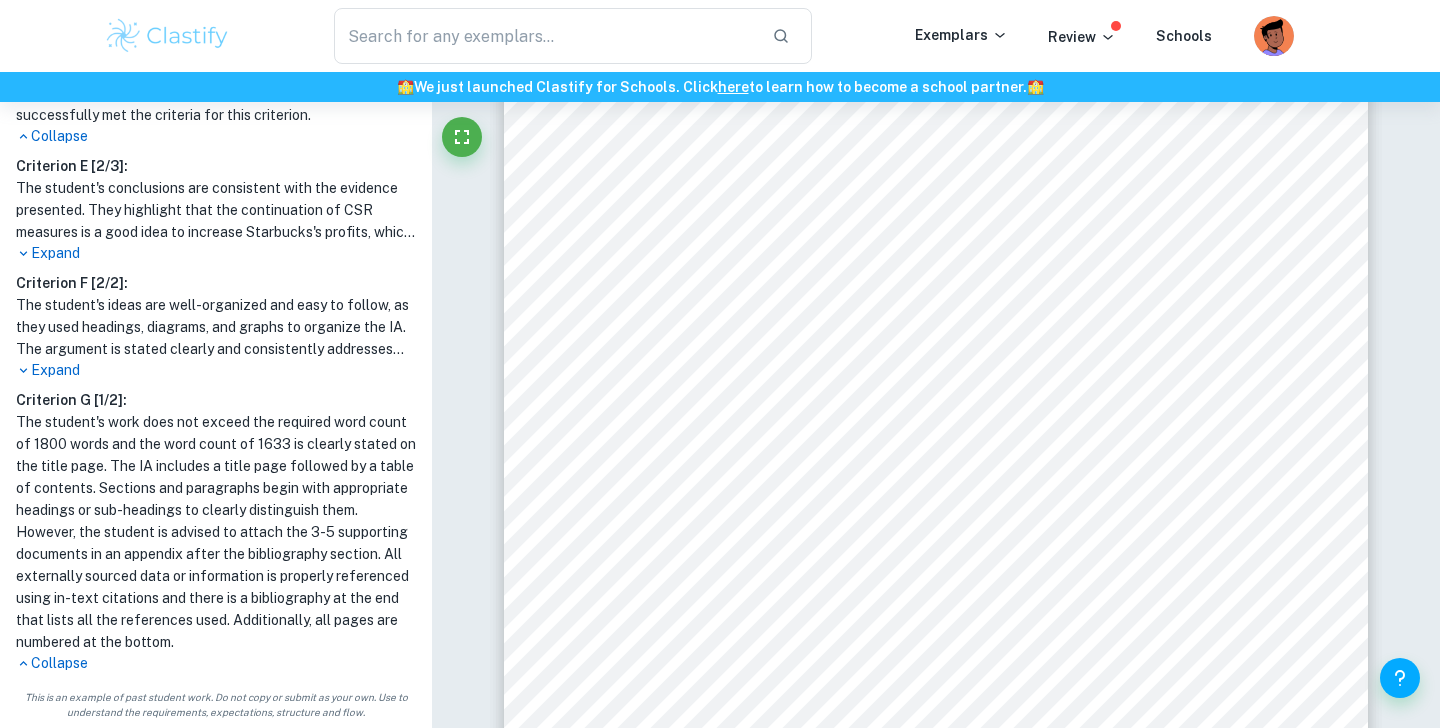 click on "The student's ideas are well-organized and easy to follow, as they used headings, diagrams, and graphs to organize the IA. The argument is stated clearly and consistently addresses the research question. Additionally, the argument is easy to follow throughout the whole report, as the student used sentences that link each section. The IA includes all the necessary sections, such as an introduction, main body, and conclusion. However, the introduction lacks a methodology, which should be included to investigate the issue. Overall, the IA is well-structured and effectively addresses the research question." at bounding box center (216, 327) 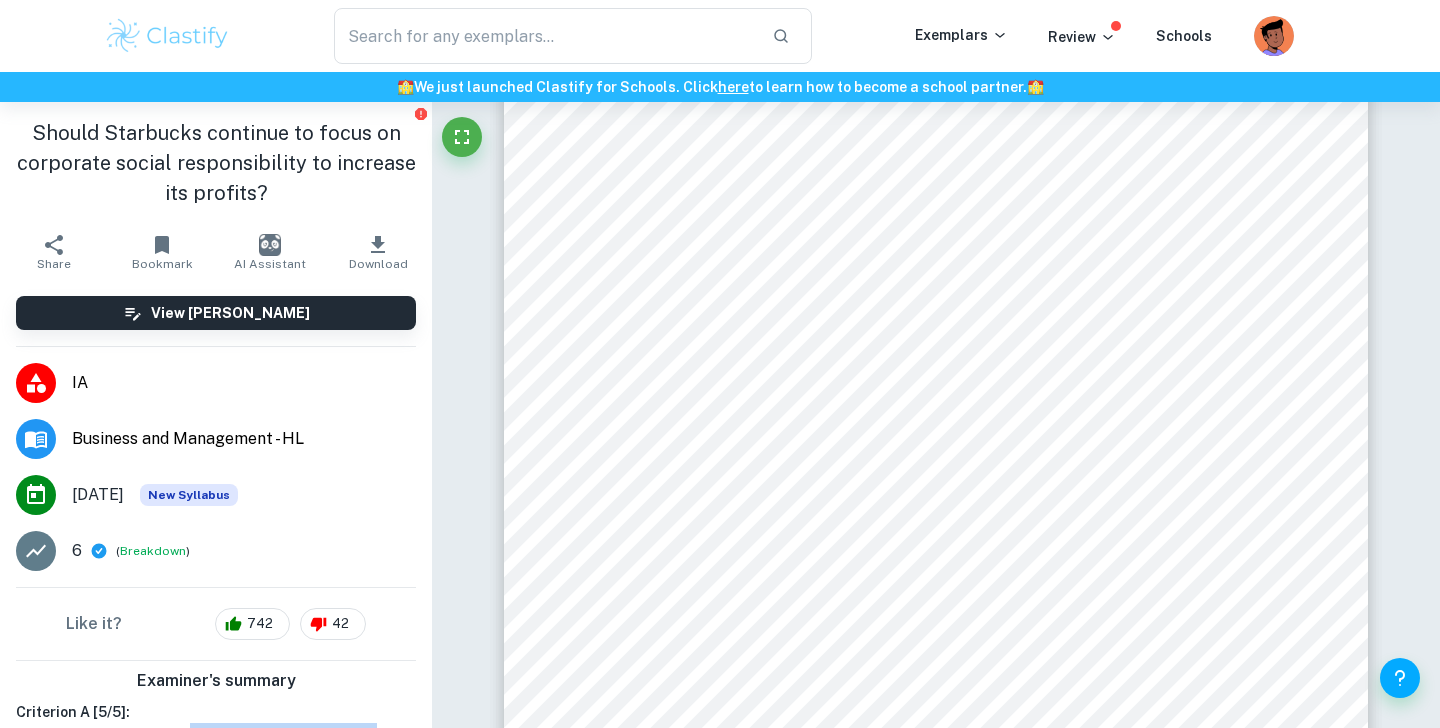 scroll, scrollTop: 70, scrollLeft: 0, axis: vertical 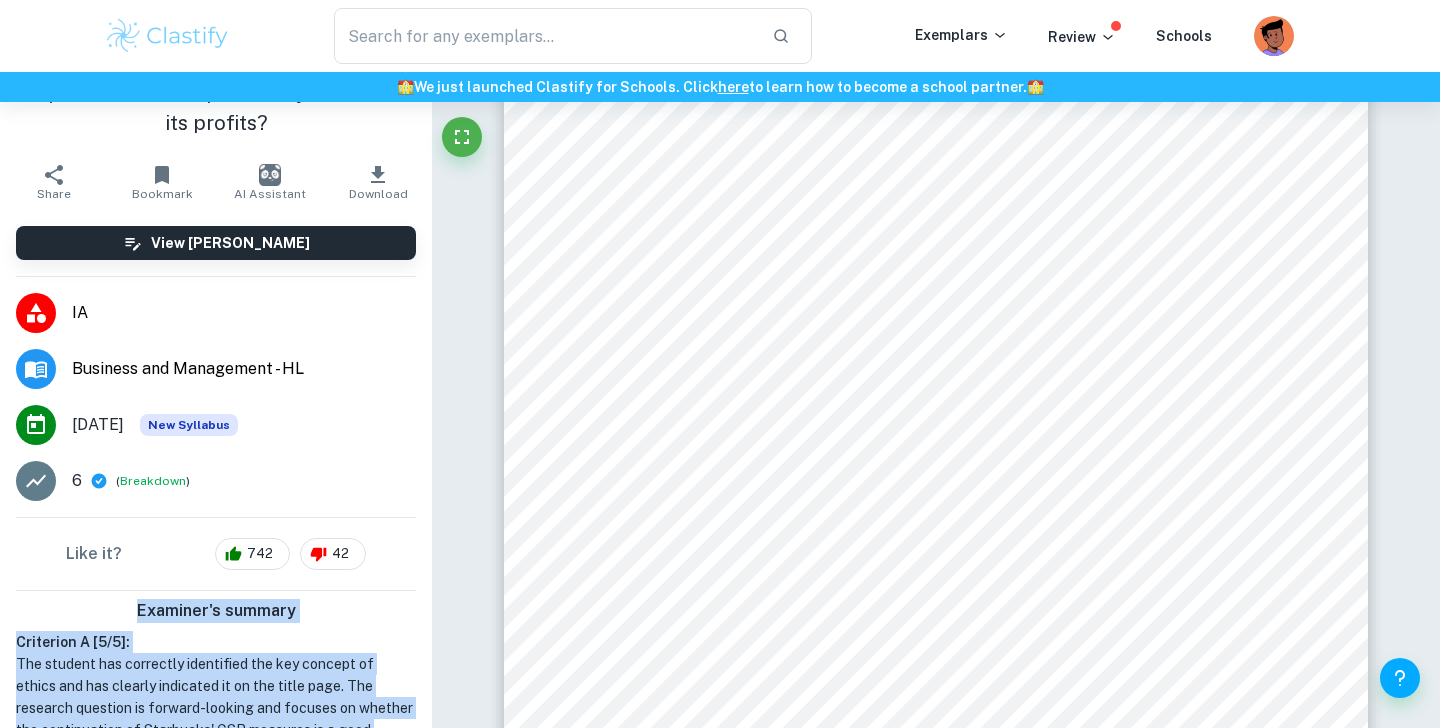 drag, startPoint x: 215, startPoint y: 657, endPoint x: 59, endPoint y: 585, distance: 171.81386 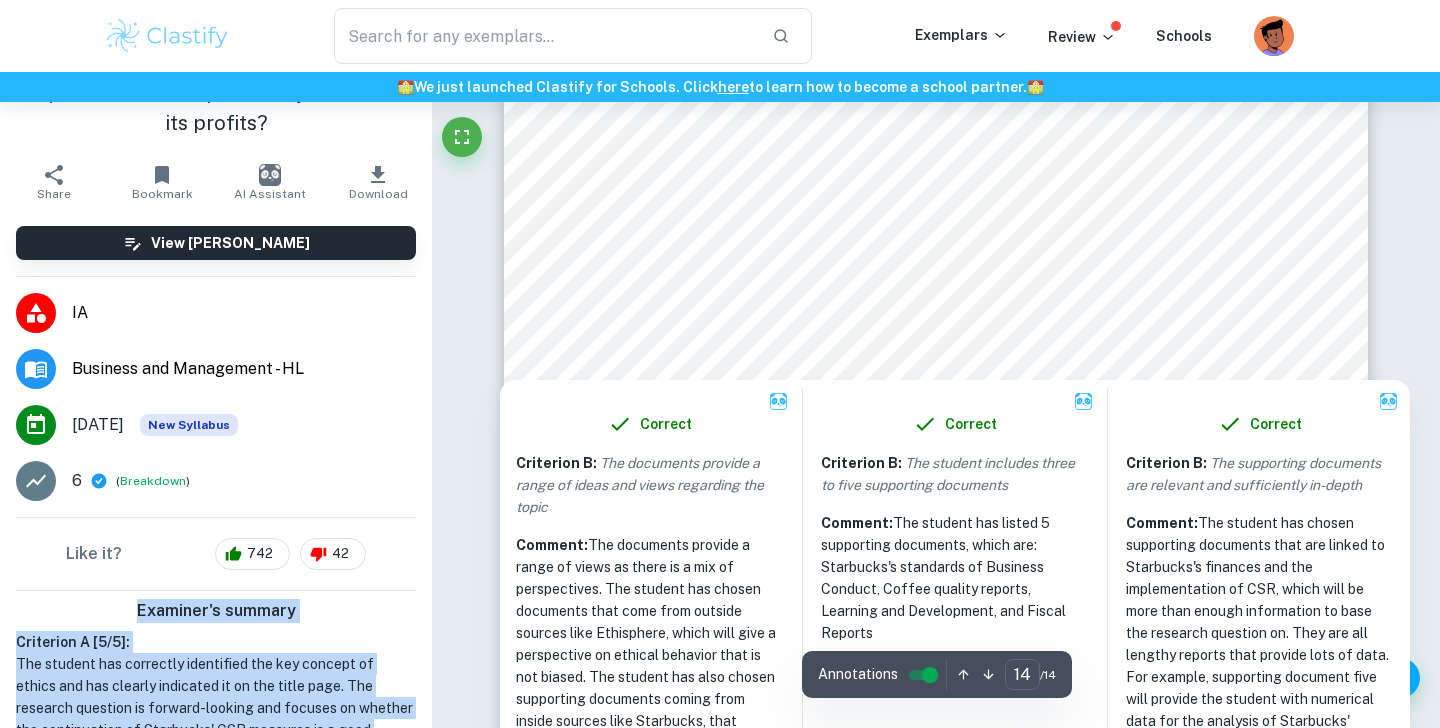 copy on "742 42 Examiner's summary Criterion A   [ 5 / 5 ]: The student has correctly identified the key concept of ethics and has clearly indicated it on the title page. The research question is forward-looking and focuses on whether the continuation of Starbucks' CSR measures is a good choice. The student bases the investigation on Starbucks and relates it to the importance of ethical branding and how Starbucks has focused on it. The student provides background information about Starbucks and a clear outline of the issue under investigation. However, the methodology used to investigate this issue is not clearly explained. Overall, the student has effectively described and analyzed the connection between the key concept of ethics and Starbucks throughout the [GEOGRAPHIC_DATA]. Collapse Criterion B   [ 2 / 4 ]: The student includes three to five supporting documents, which is correct. The supporting documents are labeled clearly and are relevant and sufficiently in-depth. However, the student may want to consider using more [PERSON_NAME]..." 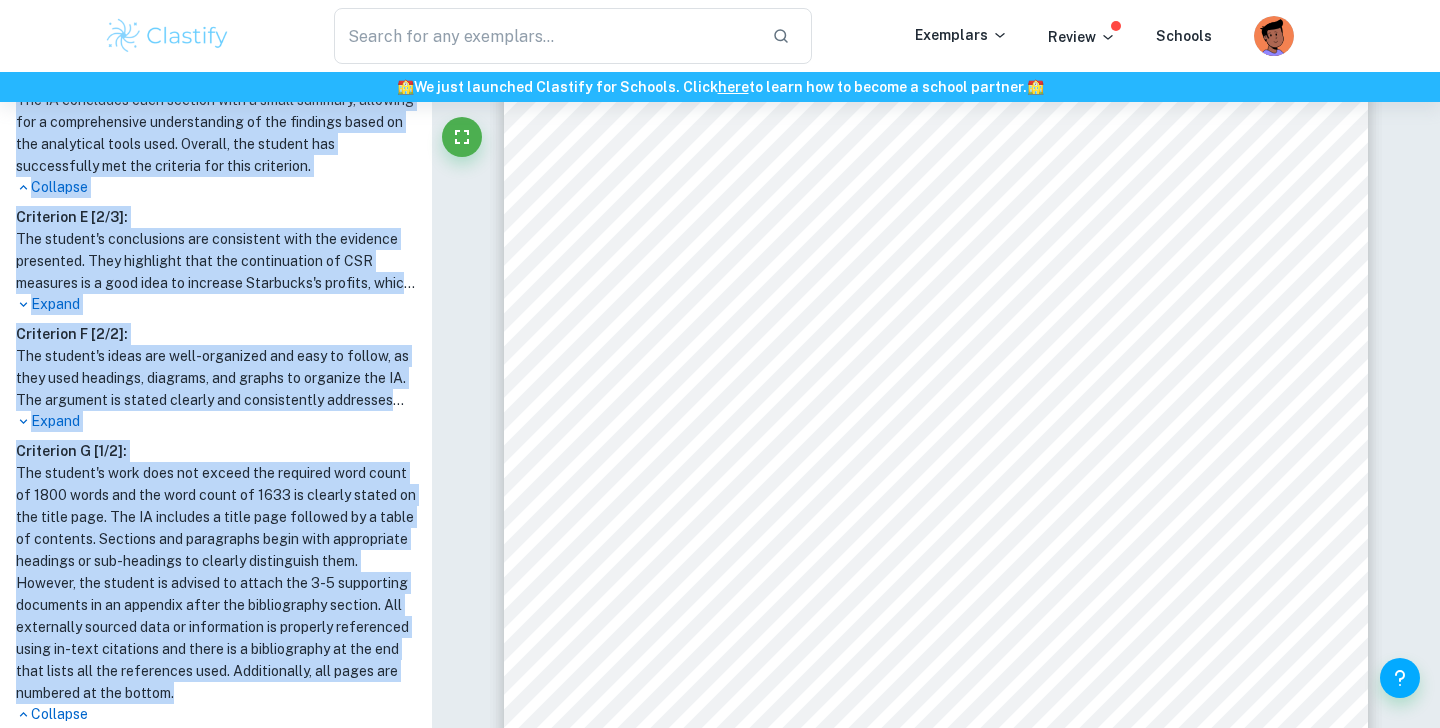 scroll, scrollTop: 1982, scrollLeft: 0, axis: vertical 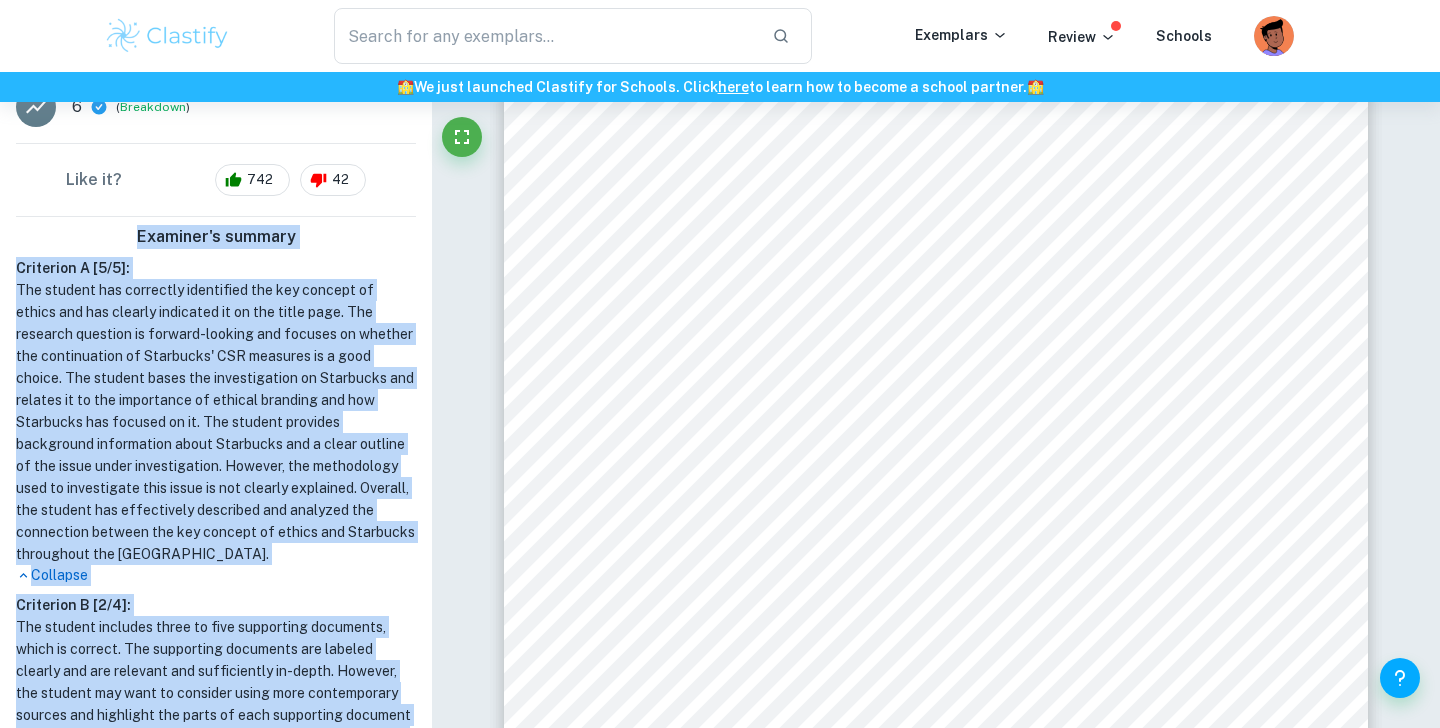 click on "The student has correctly identified the key concept of ethics and has clearly indicated it on the title page. The research question is forward-looking and focuses on whether the continuation of Starbucks' CSR measures is a good choice. The student bases the investigation on Starbucks and relates it to the importance of ethical branding and how Starbucks has focused on it. The student provides background information about Starbucks and a clear outline of the issue under investigation. However, the methodology used to investigate this issue is not clearly explained. Overall, the student has effectively described and analyzed the connection between the key concept of ethics and Starbucks throughout the [GEOGRAPHIC_DATA]." at bounding box center (216, 422) 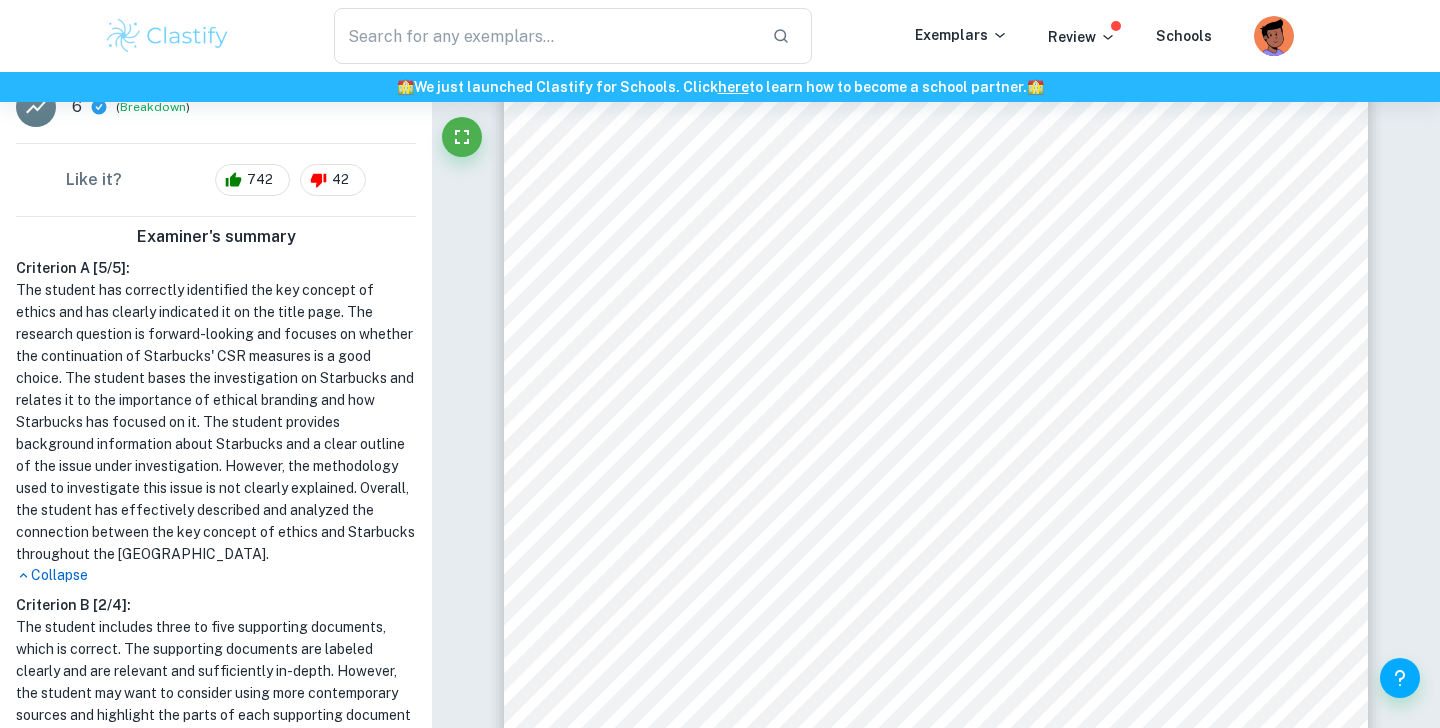 click on "The student has correctly identified the key concept of ethics and has clearly indicated it on the title page. The research question is forward-looking and focuses on whether the continuation of Starbucks' CSR measures is a good choice. The student bases the investigation on Starbucks and relates it to the importance of ethical branding and how Starbucks has focused on it. The student provides background information about Starbucks and a clear outline of the issue under investigation. However, the methodology used to investigate this issue is not clearly explained. Overall, the student has effectively described and analyzed the connection between the key concept of ethics and Starbucks throughout the [GEOGRAPHIC_DATA]." at bounding box center [216, 422] 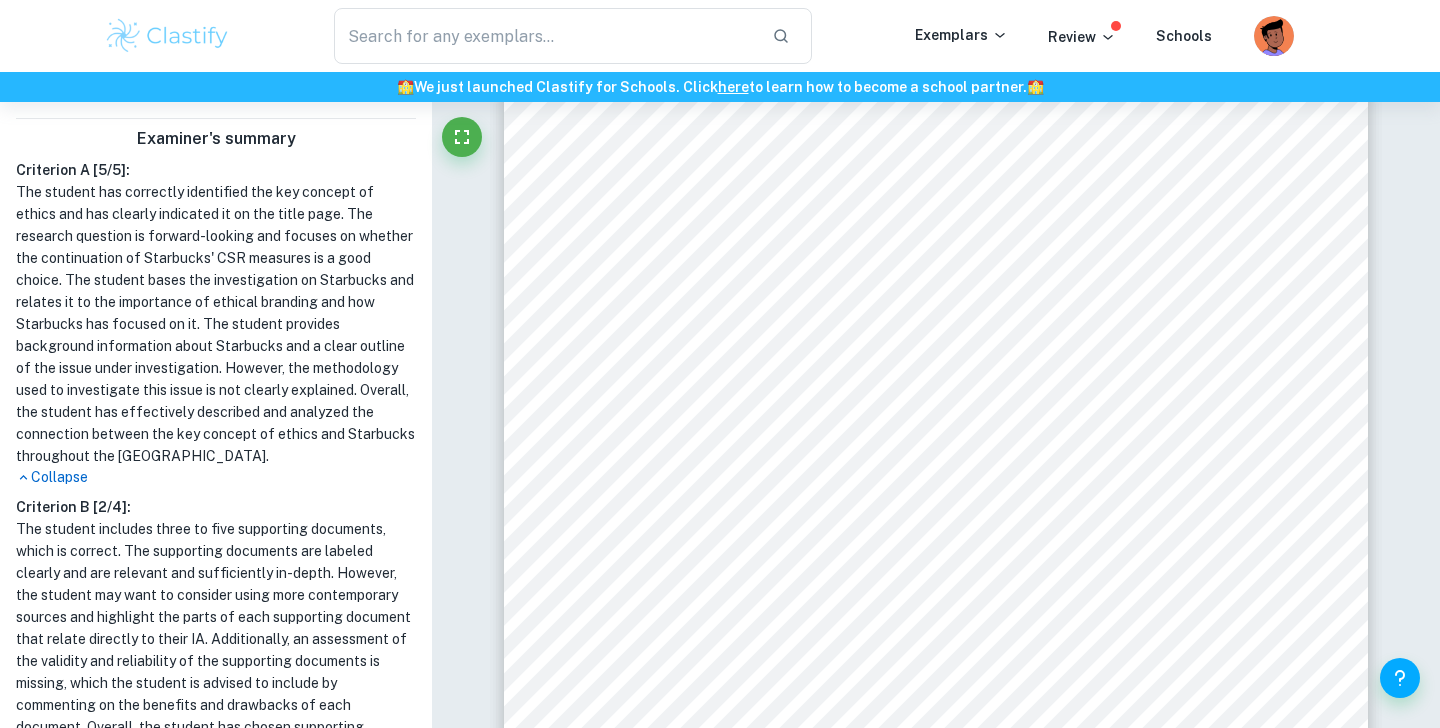 scroll, scrollTop: 539, scrollLeft: 0, axis: vertical 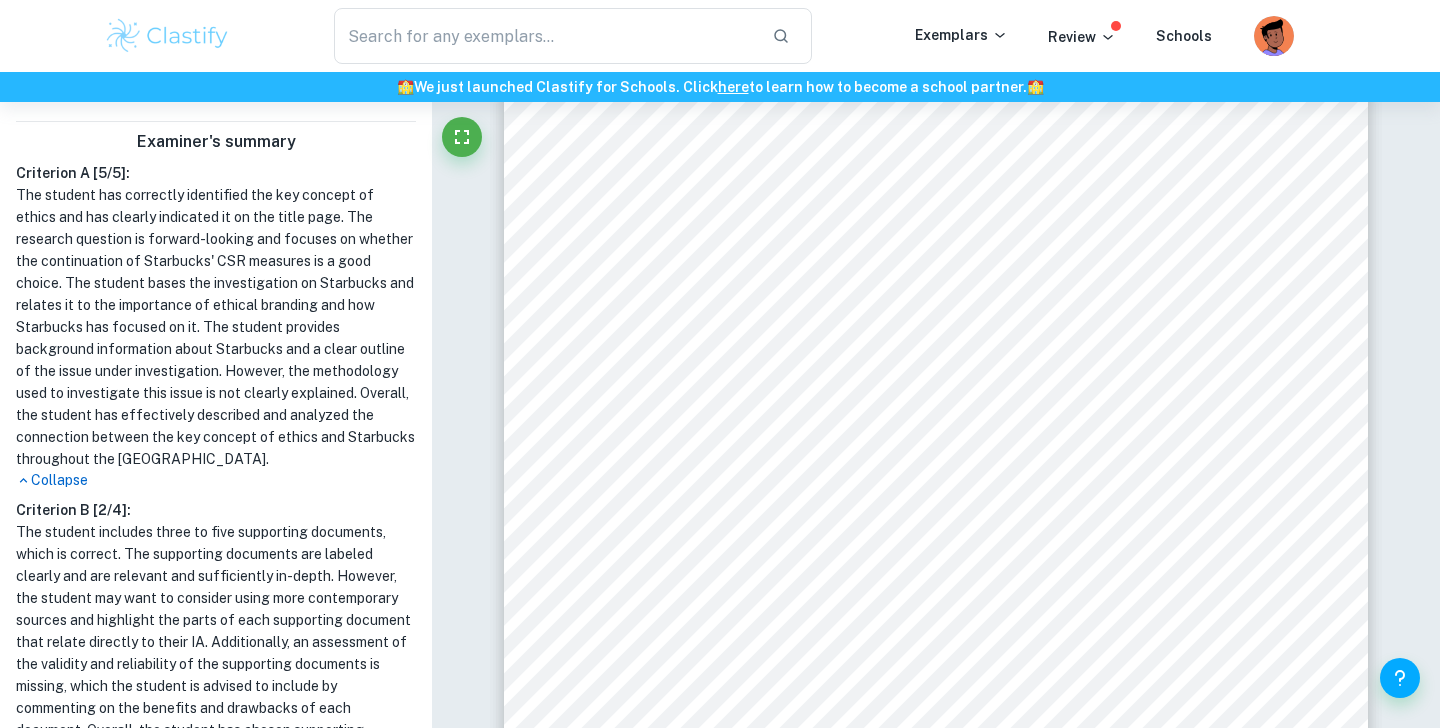 click on "The student has correctly identified the key concept of ethics and has clearly indicated it on the title page. The research question is forward-looking and focuses on whether the continuation of Starbucks' CSR measures is a good choice. The student bases the investigation on Starbucks and relates it to the importance of ethical branding and how Starbucks has focused on it. The student provides background information about Starbucks and a clear outline of the issue under investigation. However, the methodology used to investigate this issue is not clearly explained. Overall, the student has effectively described and analyzed the connection between the key concept of ethics and Starbucks throughout the [GEOGRAPHIC_DATA]." at bounding box center [216, 327] 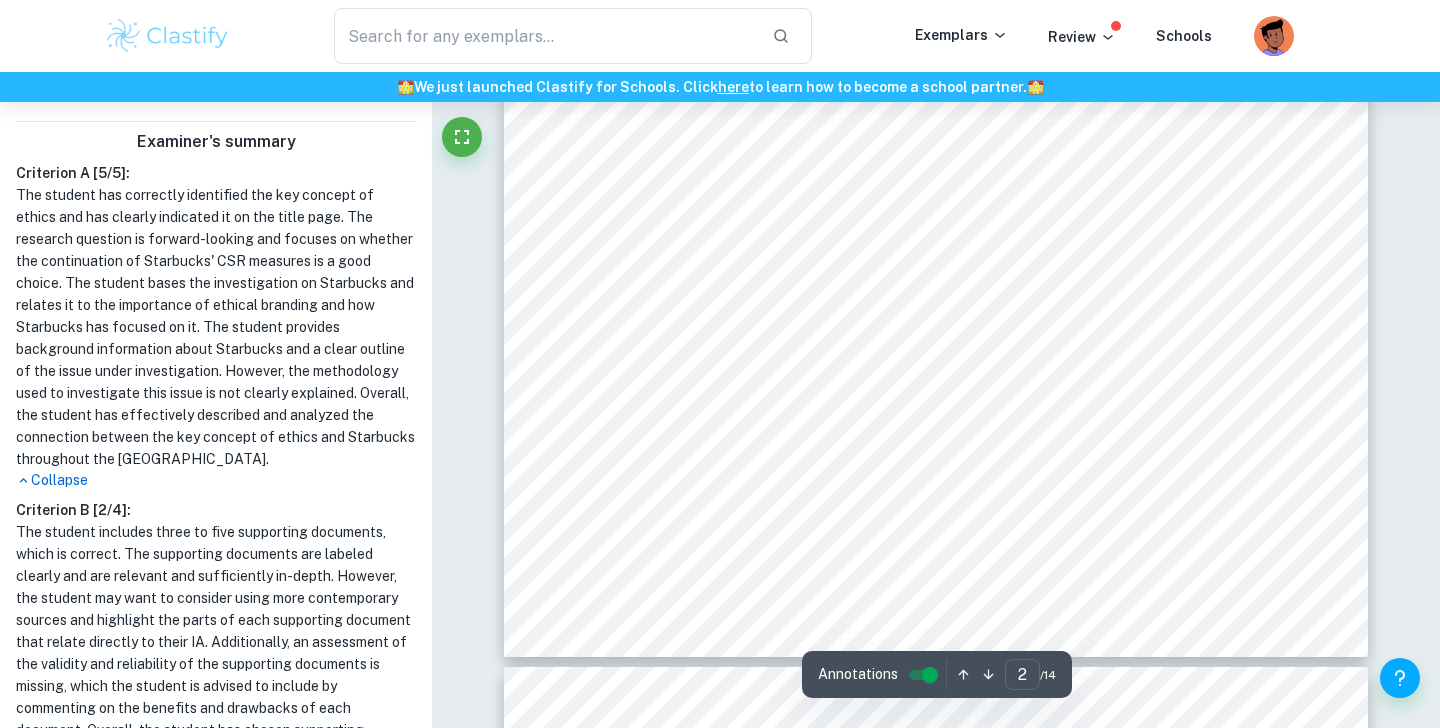 scroll, scrollTop: 1870, scrollLeft: 0, axis: vertical 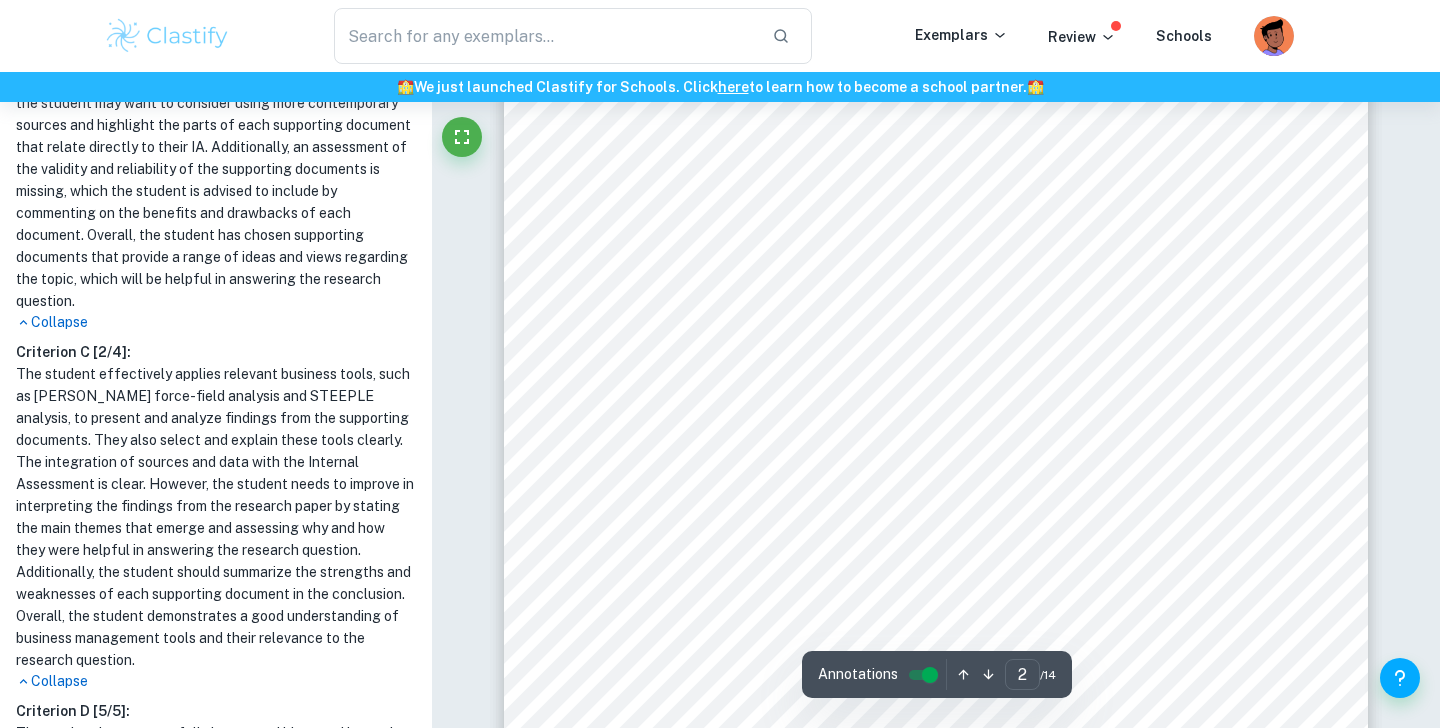 type on "1" 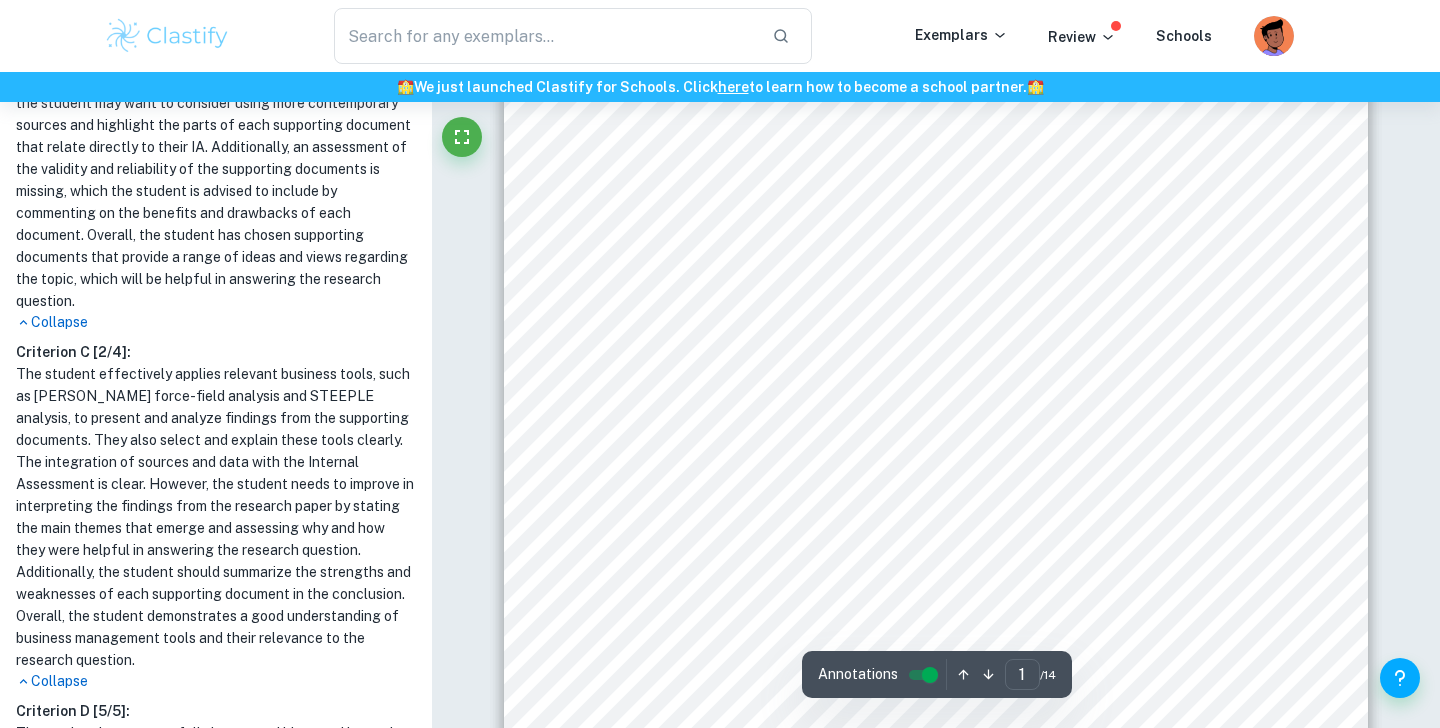 scroll, scrollTop: 305, scrollLeft: 0, axis: vertical 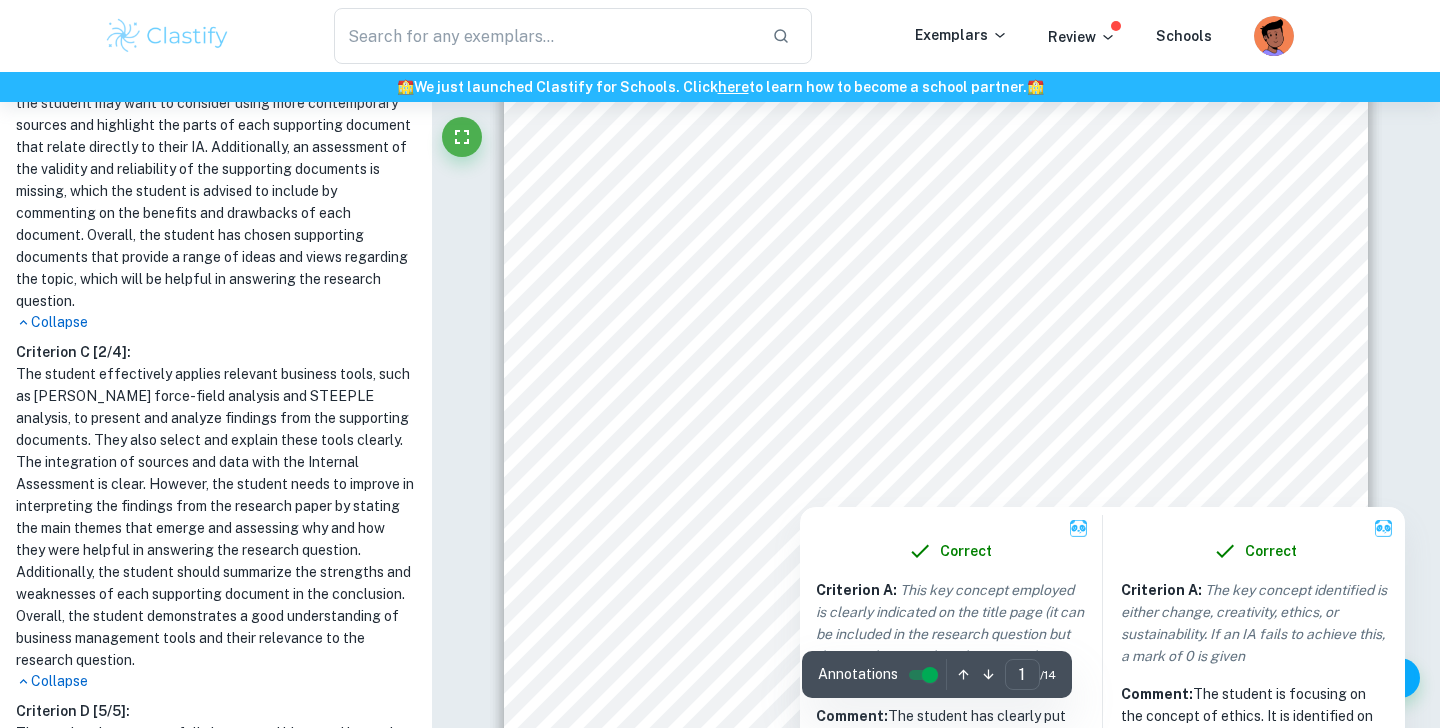 click at bounding box center (957, 453) 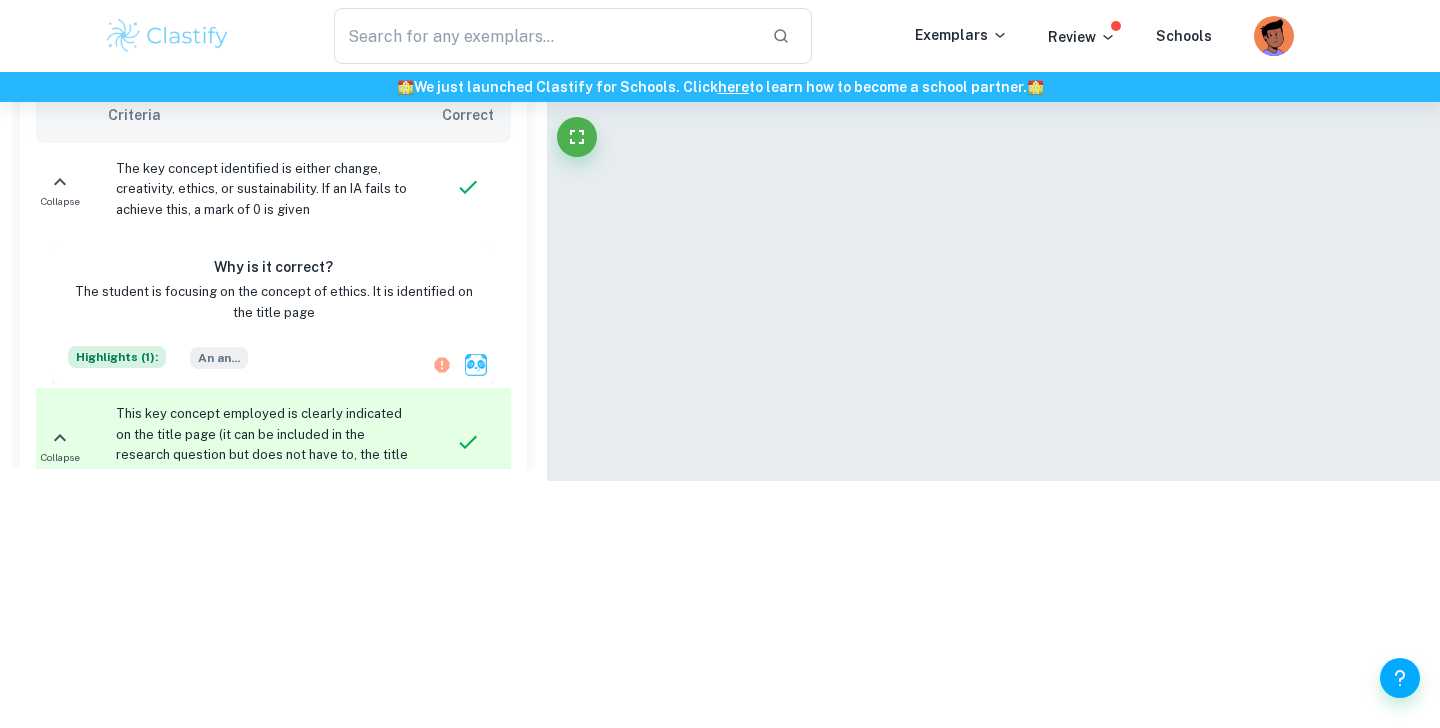 scroll, scrollTop: 378, scrollLeft: 0, axis: vertical 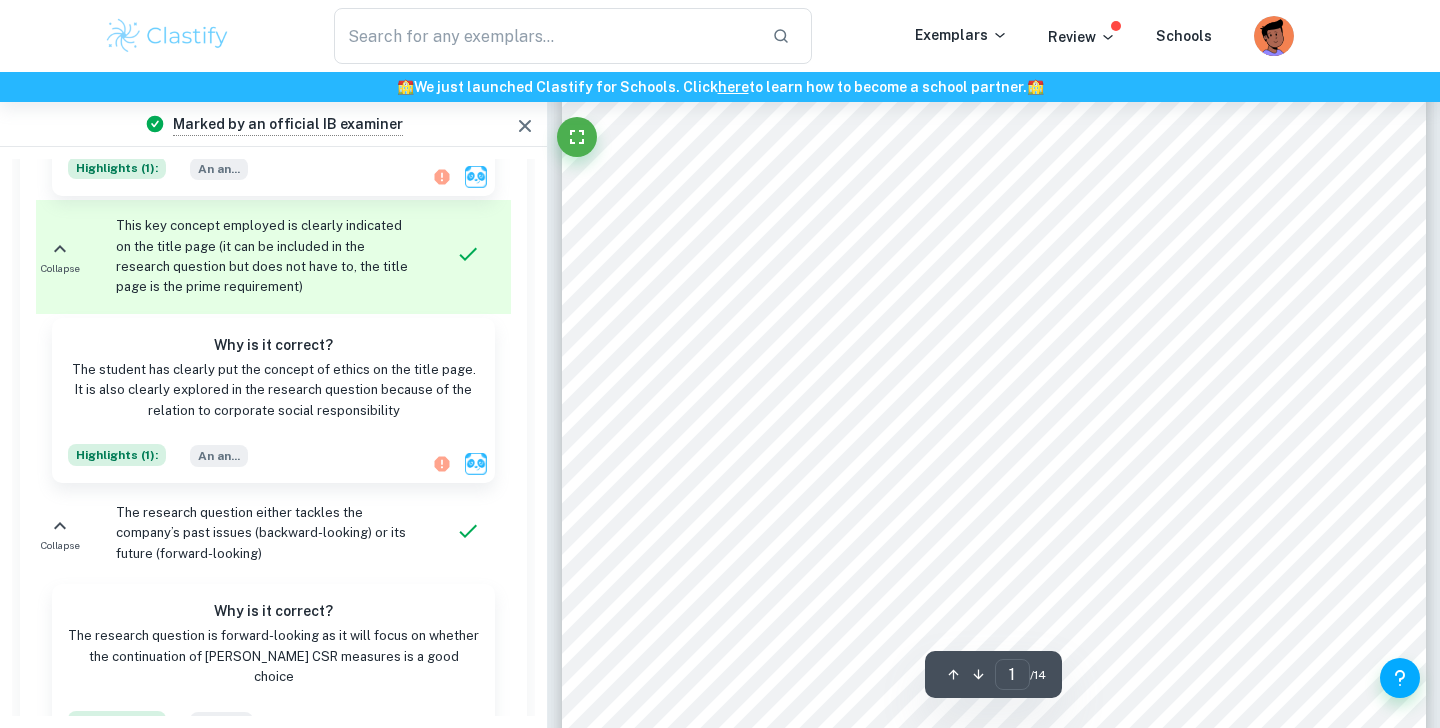click on "The student has clearly put the concept of ethics on the title page. It is also clearly explored in the research question because of  the relation to corporate social responsibility" at bounding box center (273, 390) 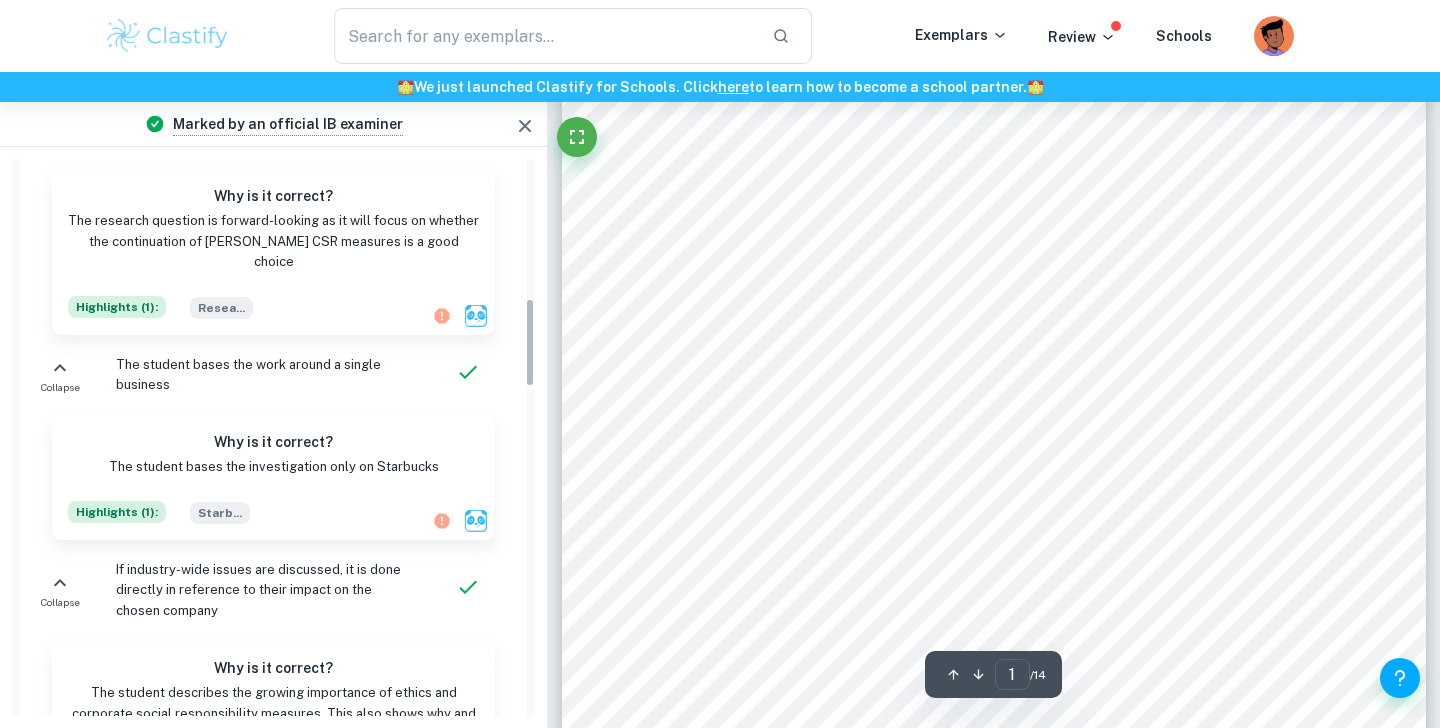 scroll, scrollTop: 870, scrollLeft: 0, axis: vertical 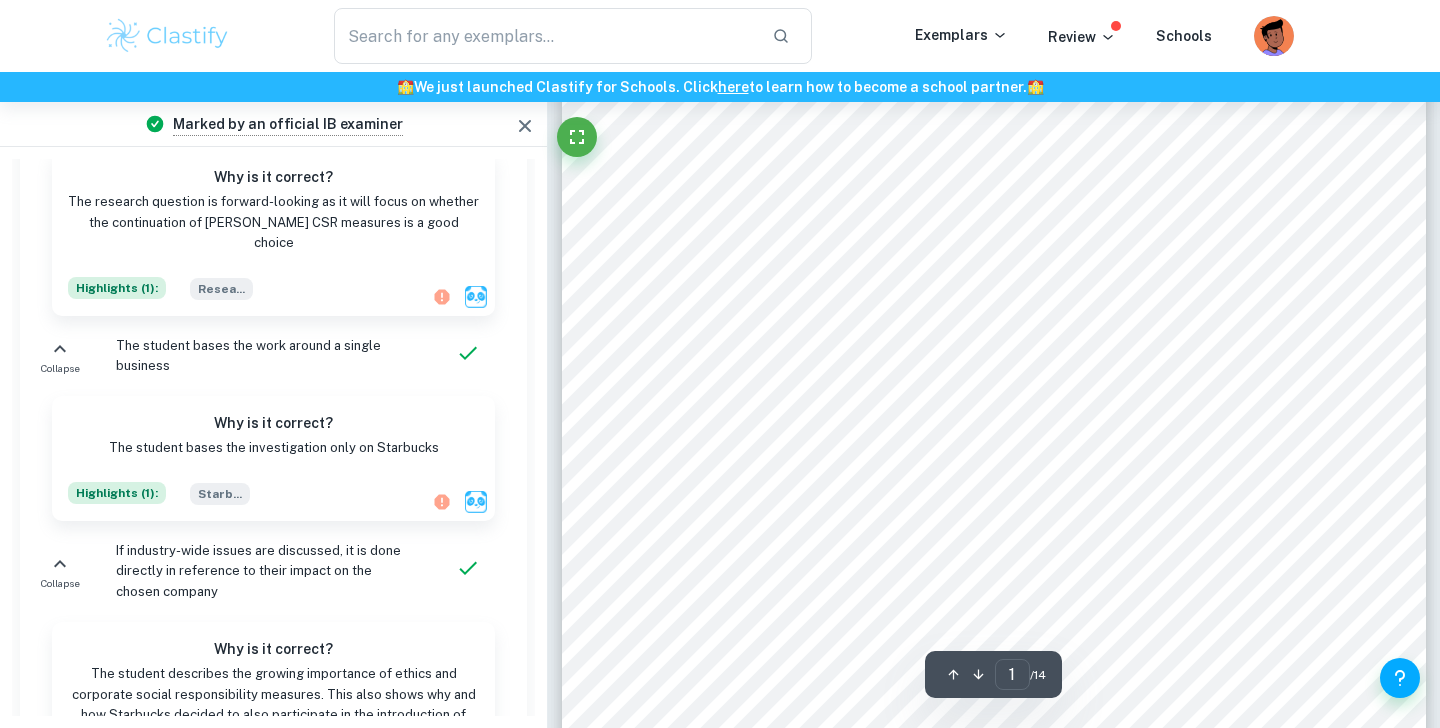 click 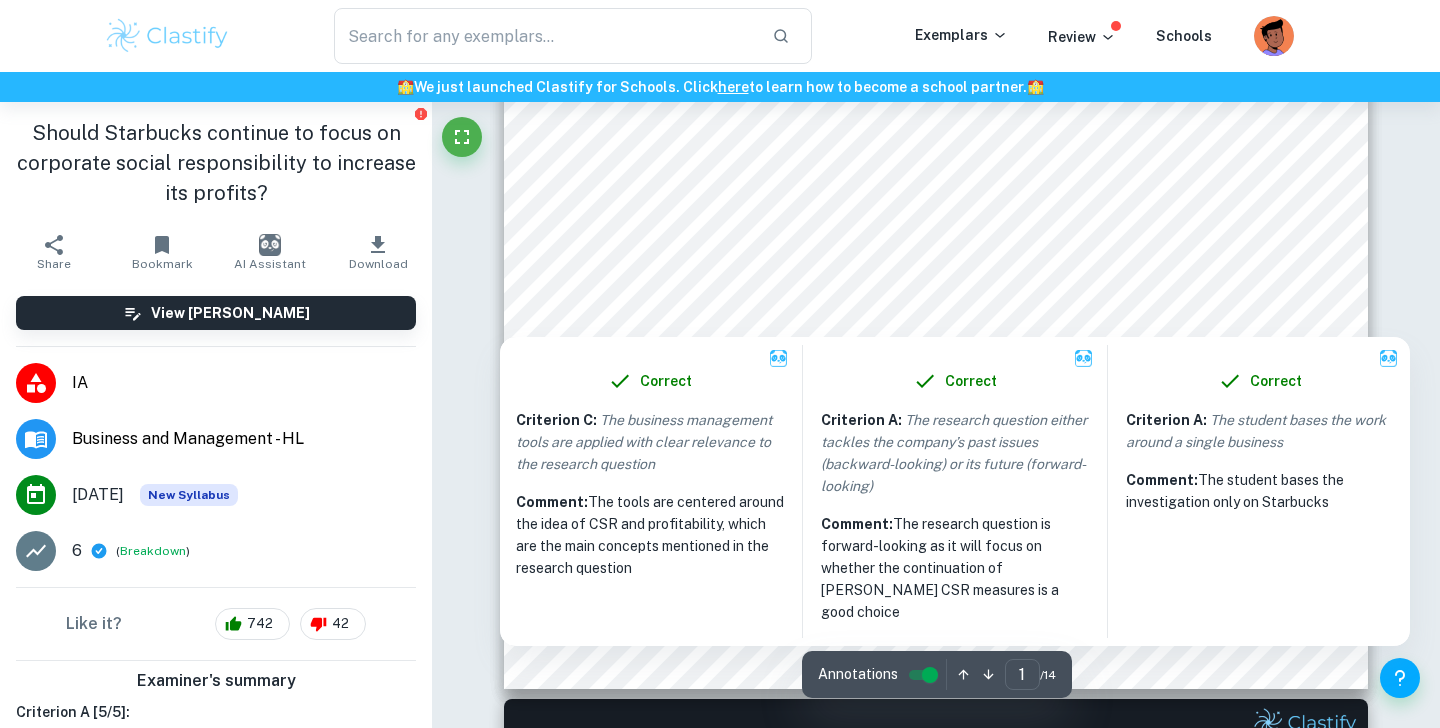 scroll, scrollTop: 672, scrollLeft: 0, axis: vertical 